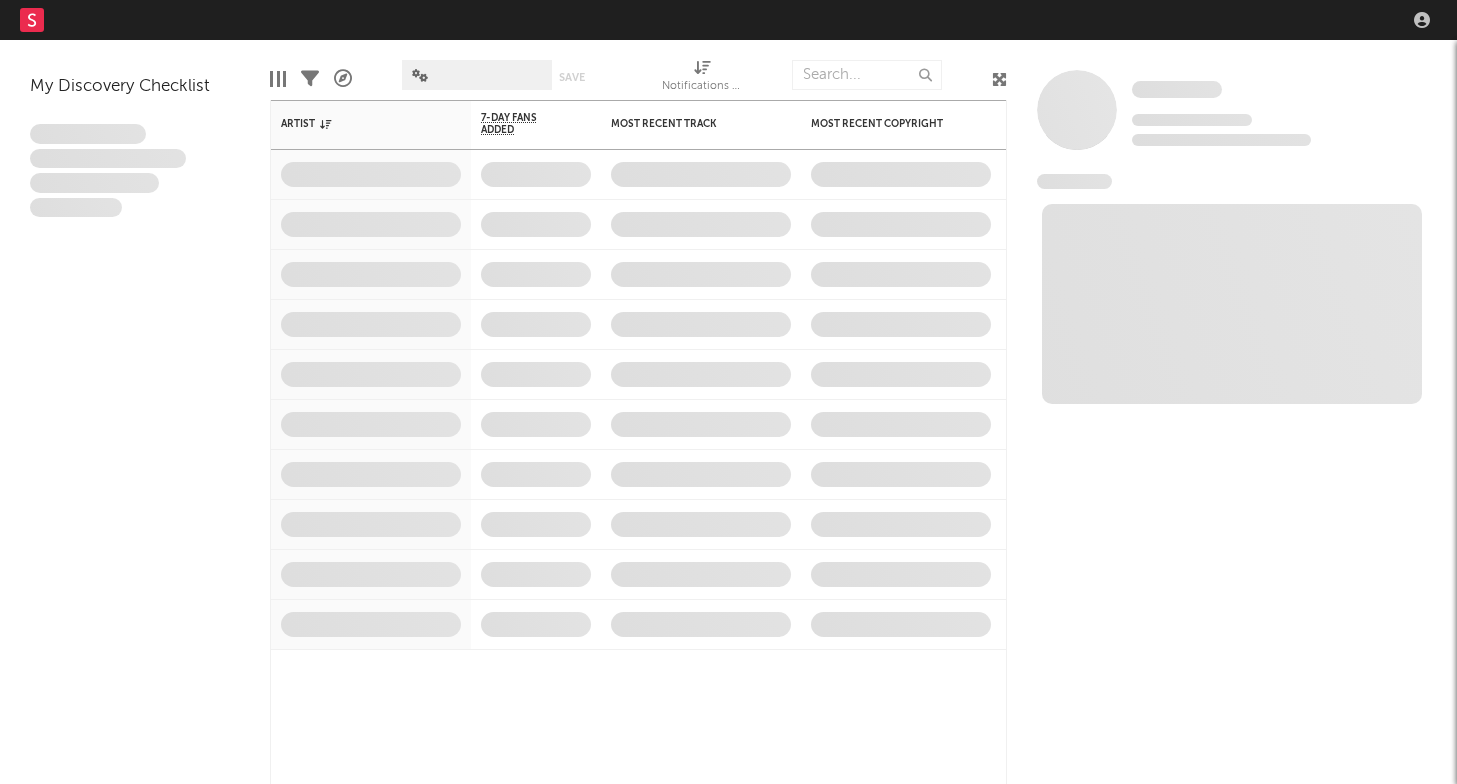 scroll, scrollTop: 0, scrollLeft: 0, axis: both 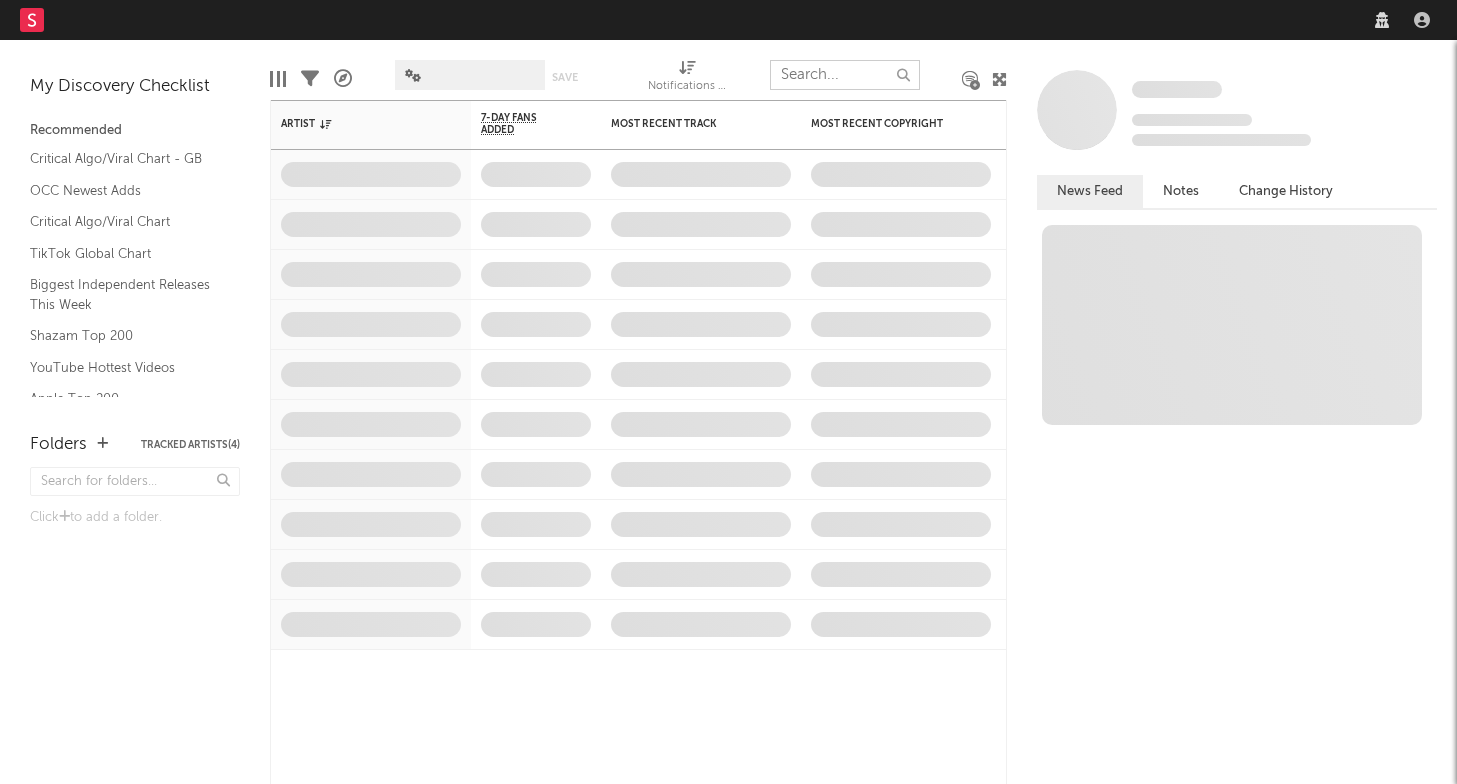click at bounding box center (845, 75) 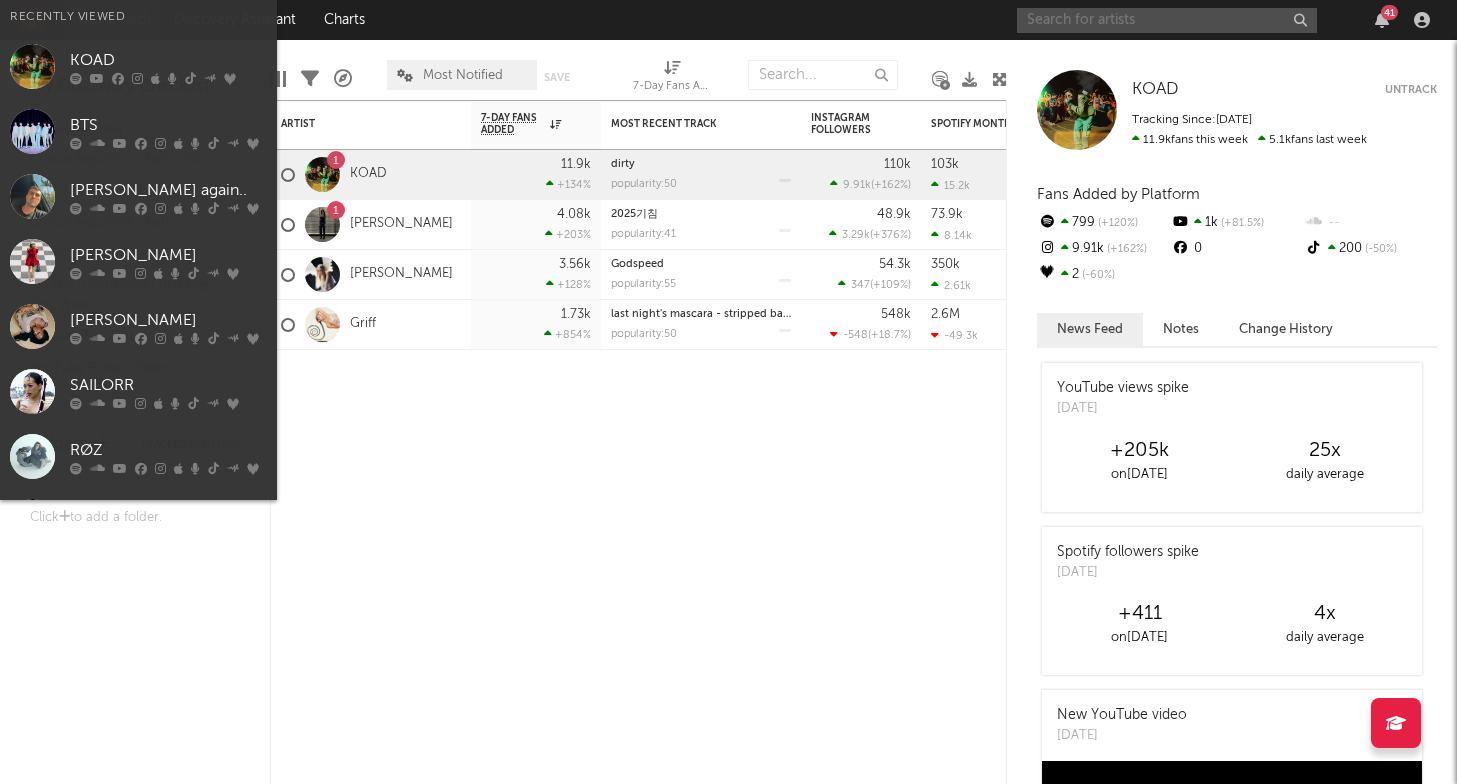 click at bounding box center (1167, 20) 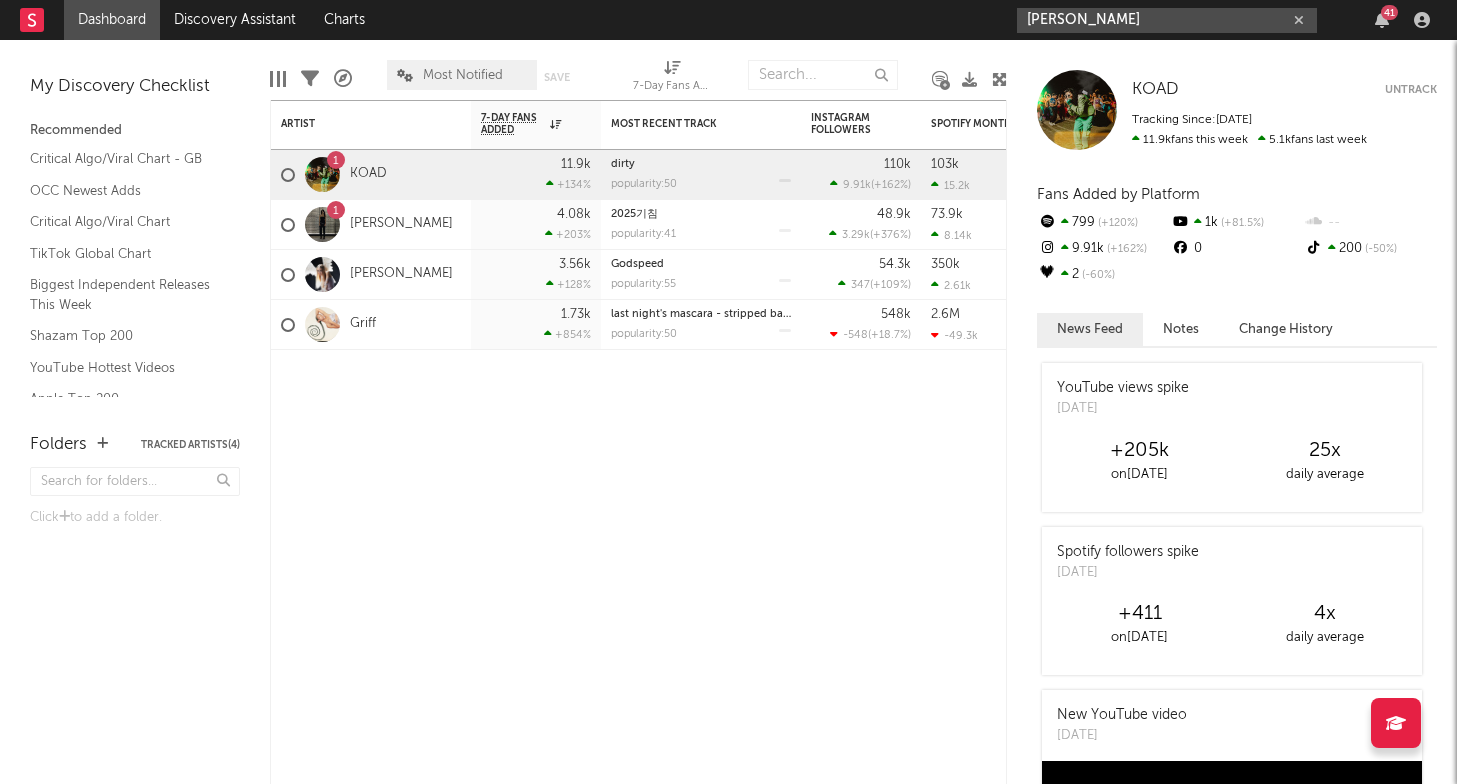 type on "[PERSON_NAME]" 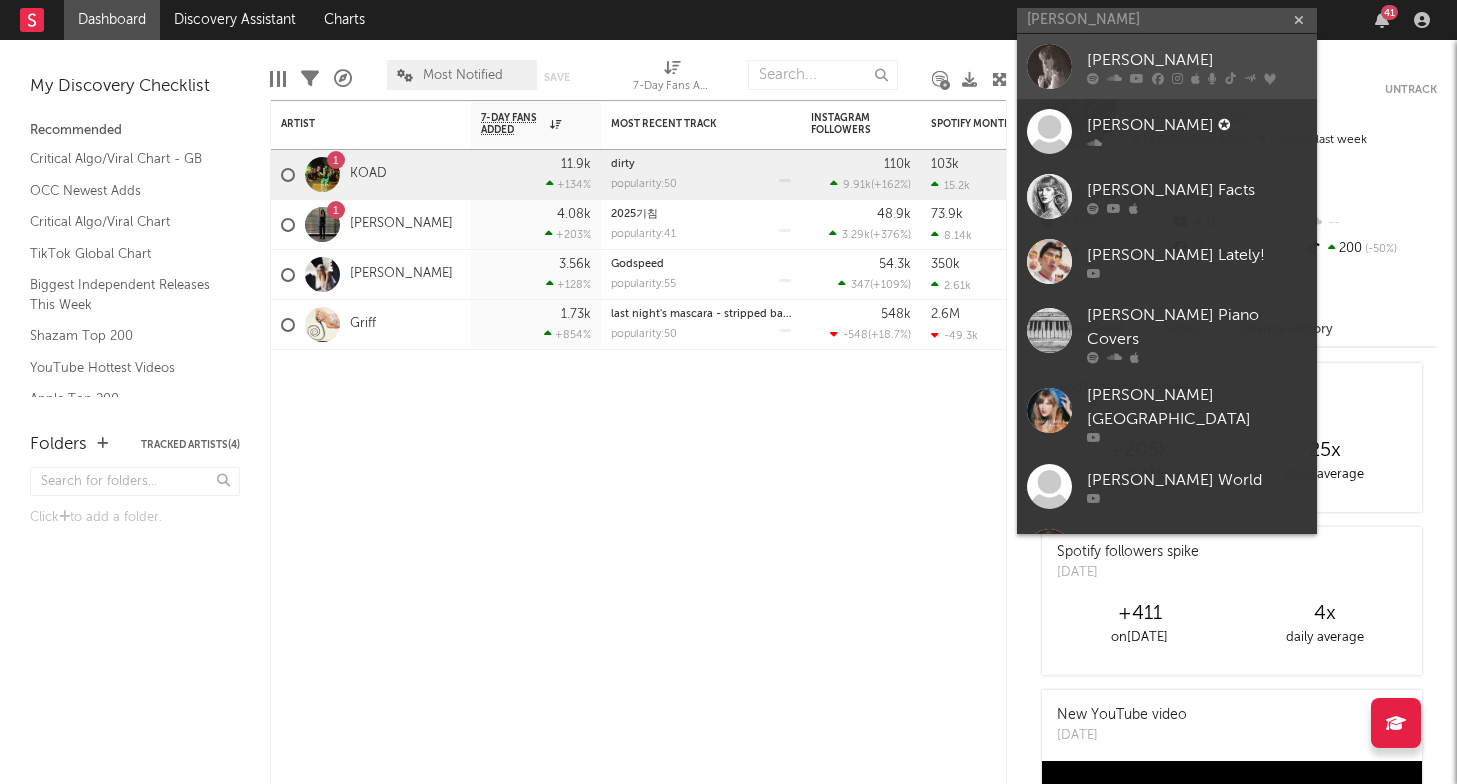 click on "[PERSON_NAME]" at bounding box center (1197, 60) 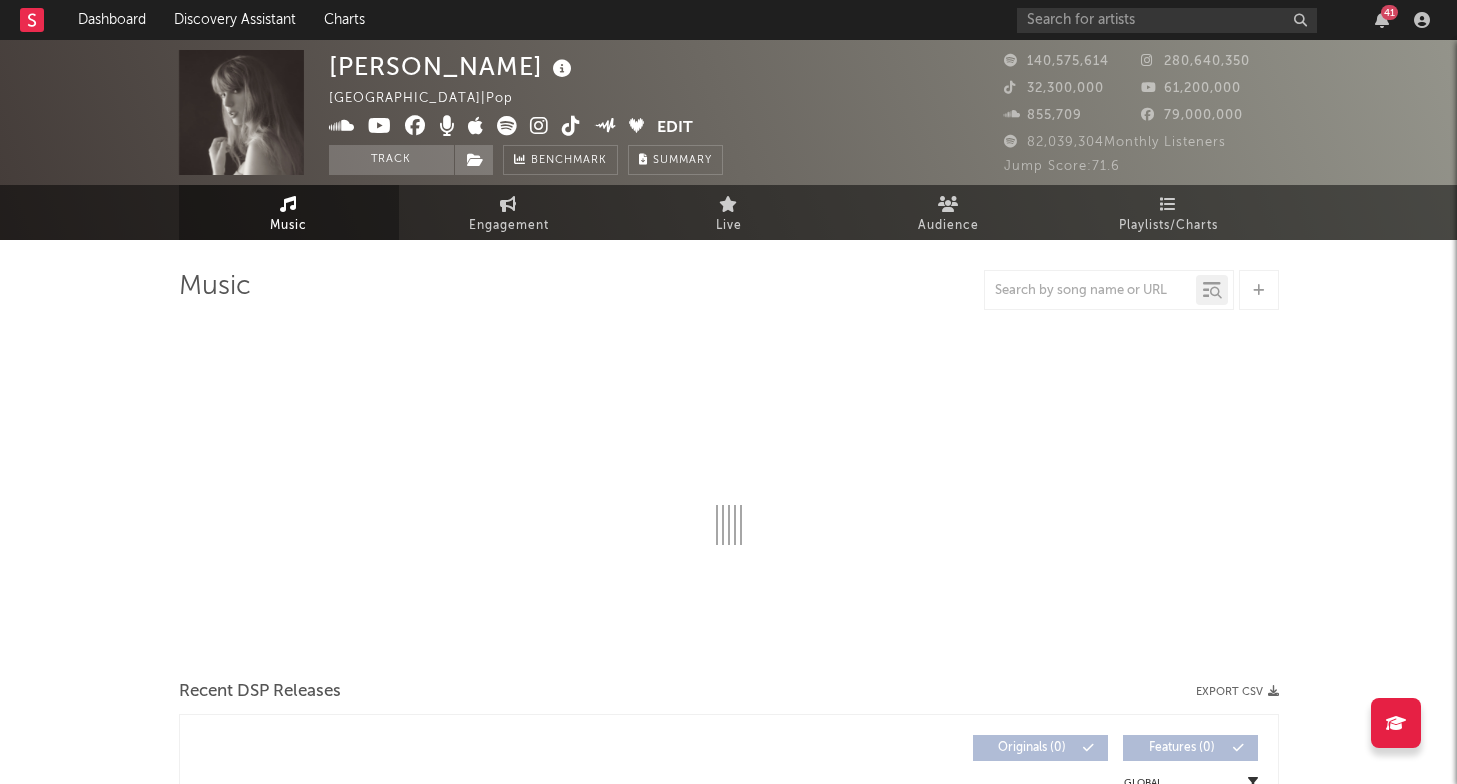 select on "6m" 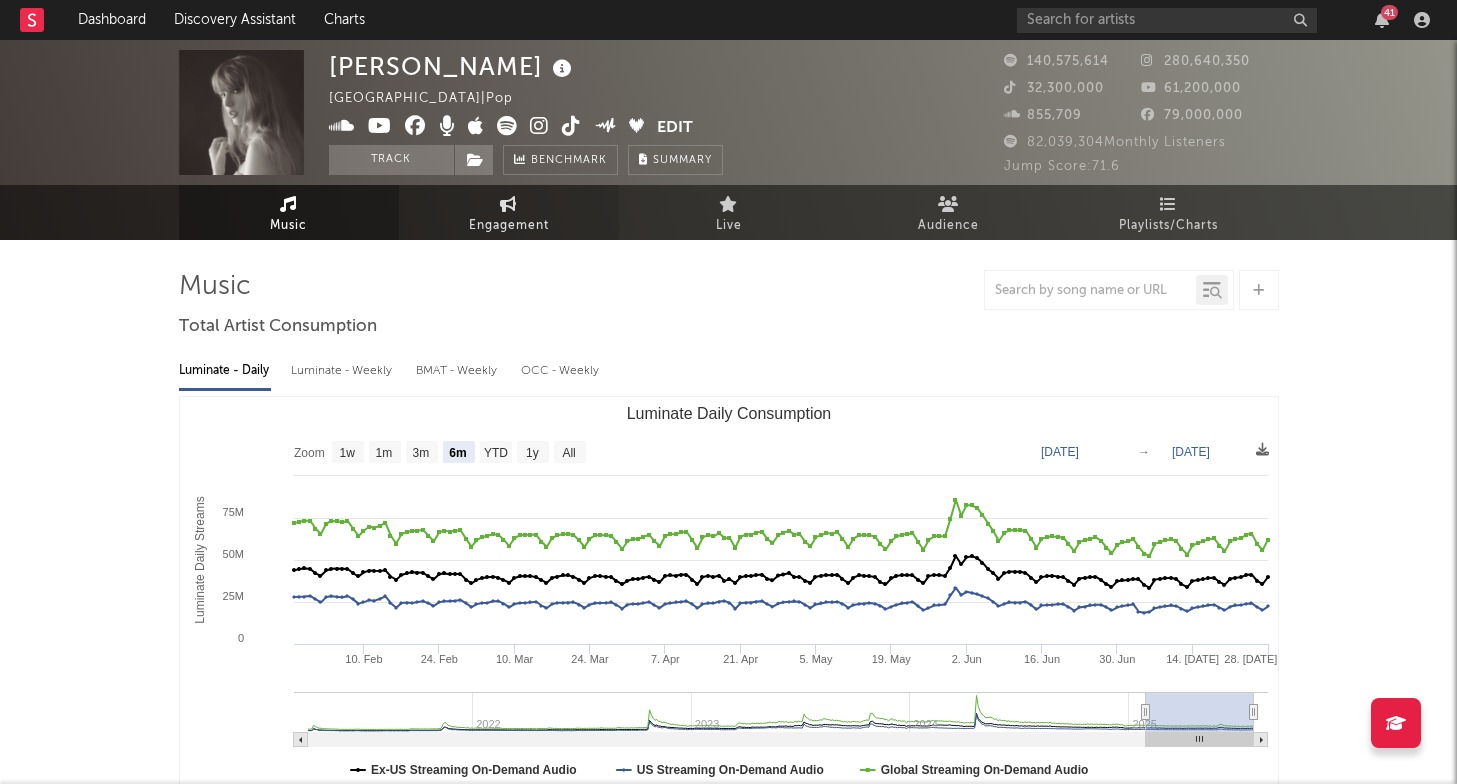 click on "Engagement" at bounding box center (509, 212) 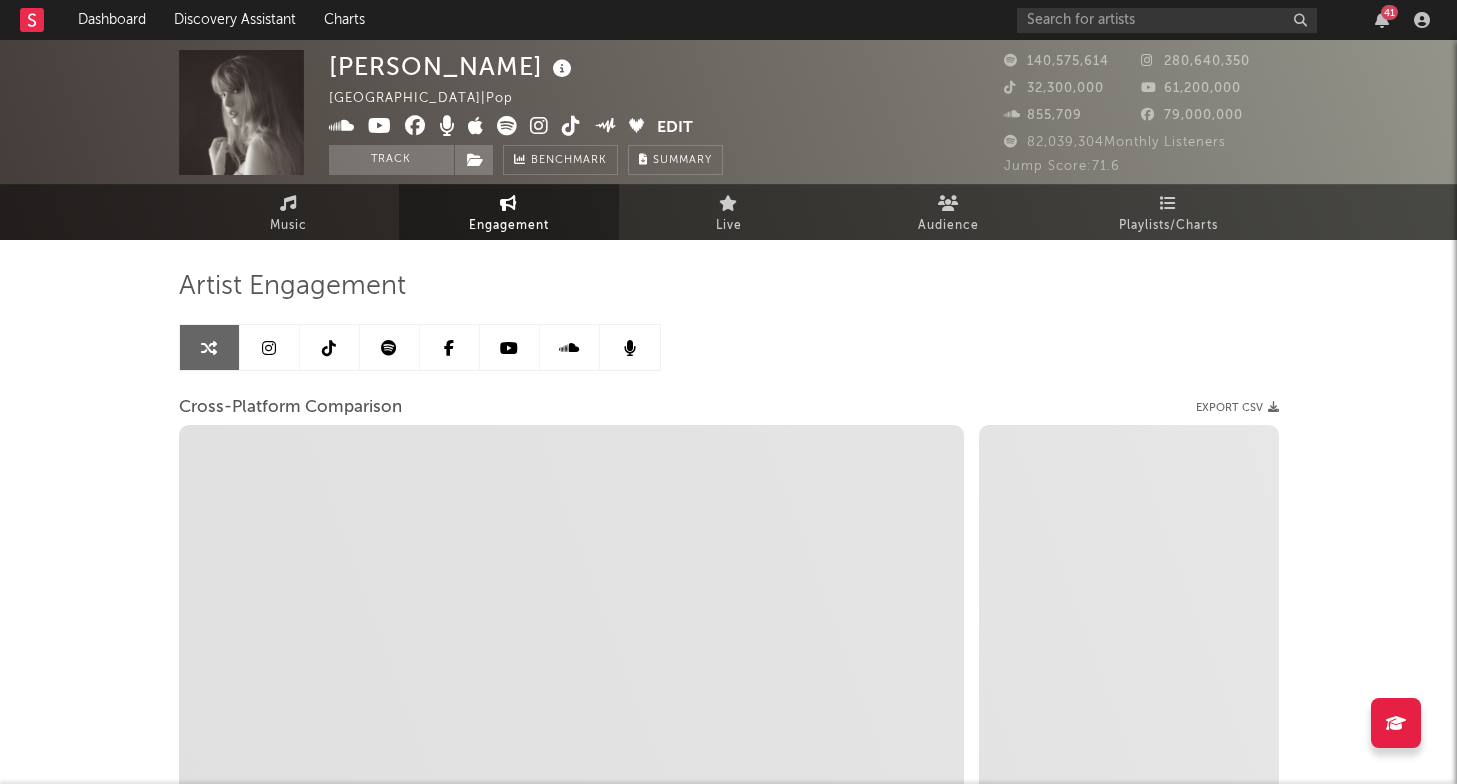 scroll, scrollTop: 0, scrollLeft: 0, axis: both 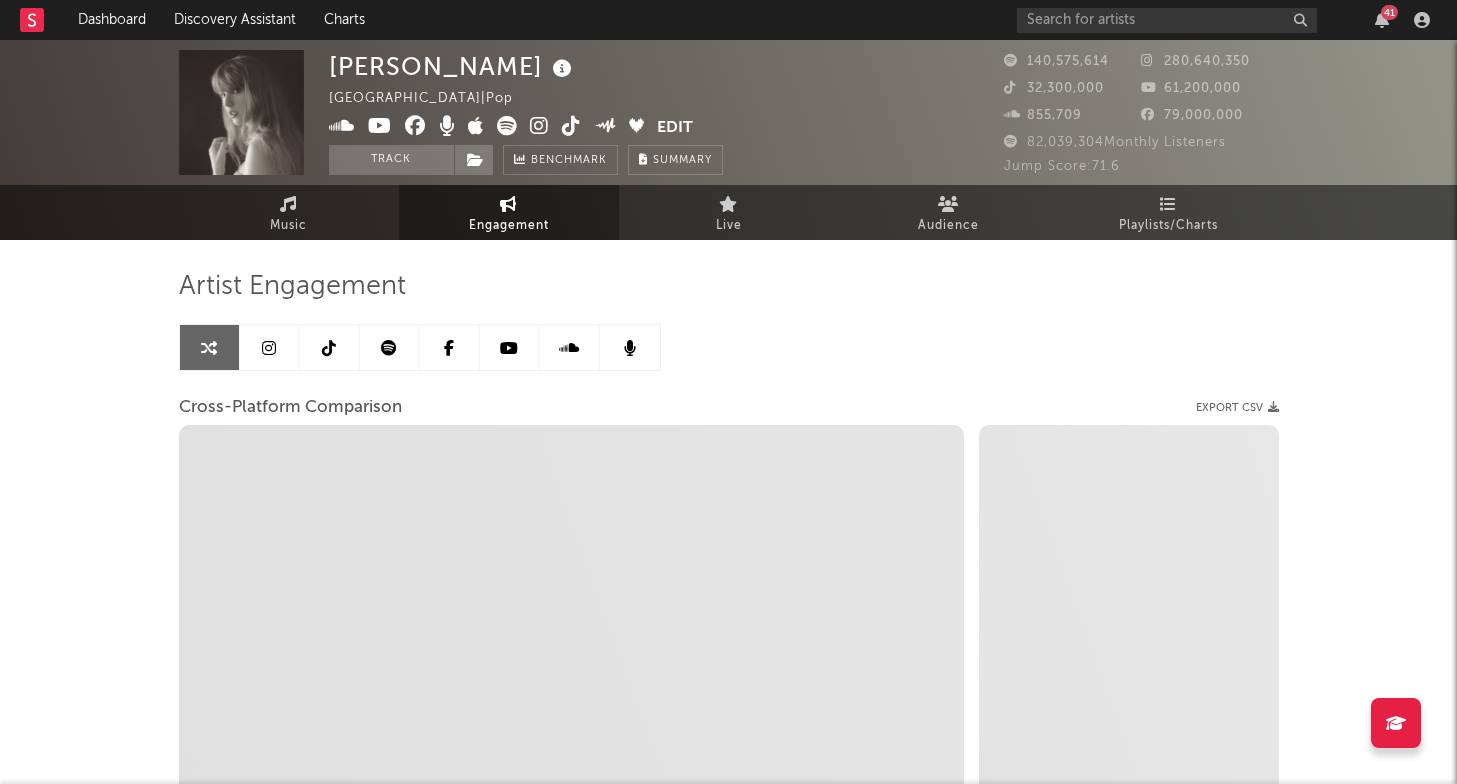 click at bounding box center [329, 348] 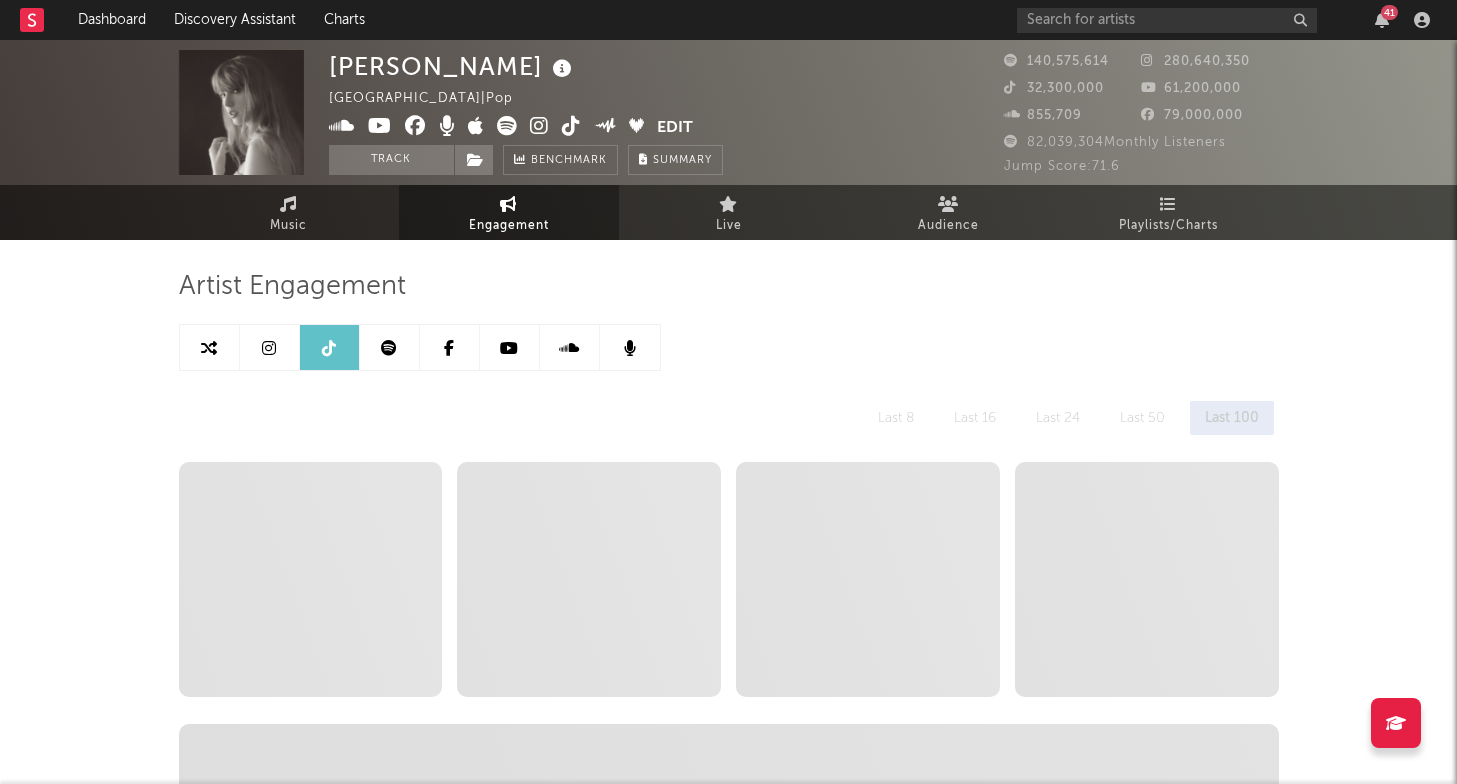 select on "6m" 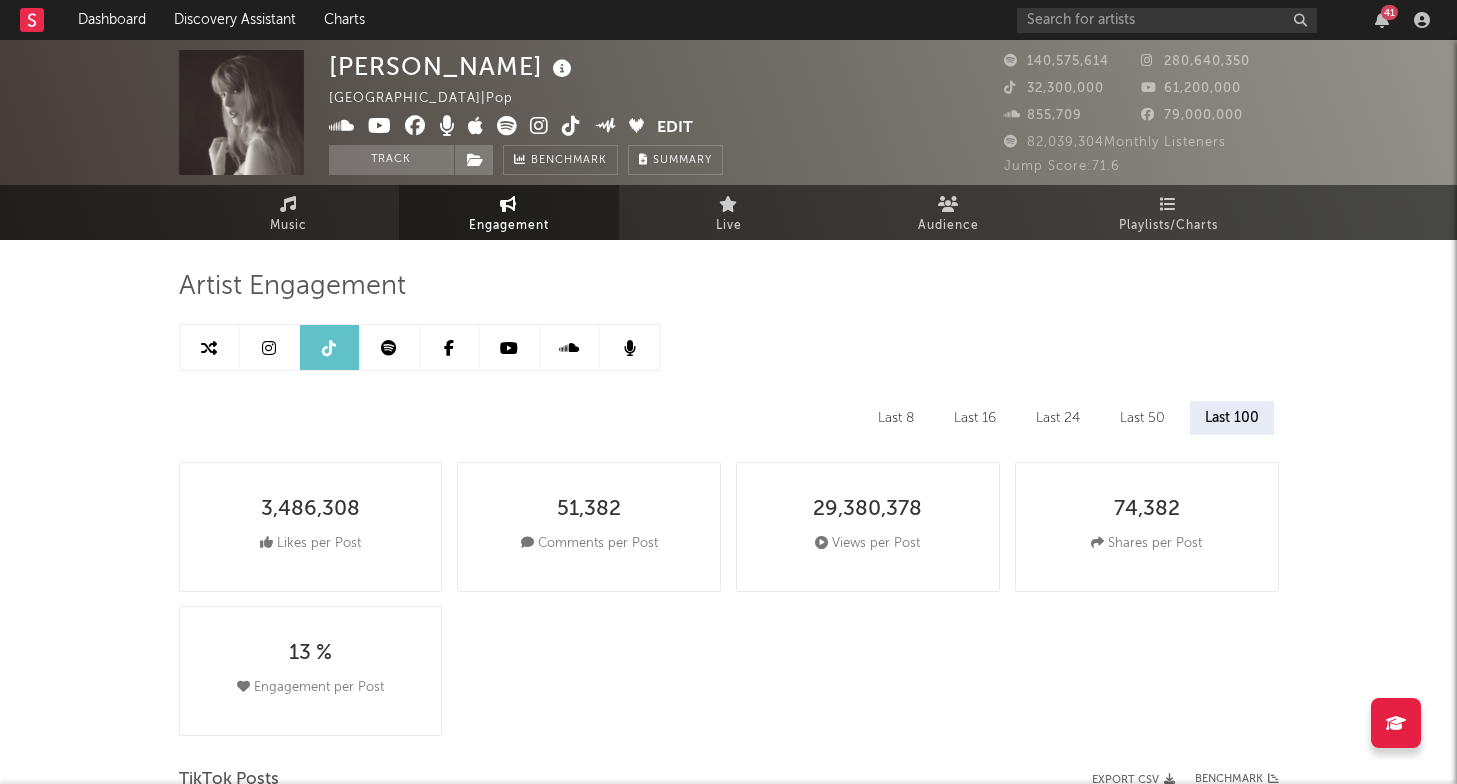 scroll, scrollTop: 0, scrollLeft: 0, axis: both 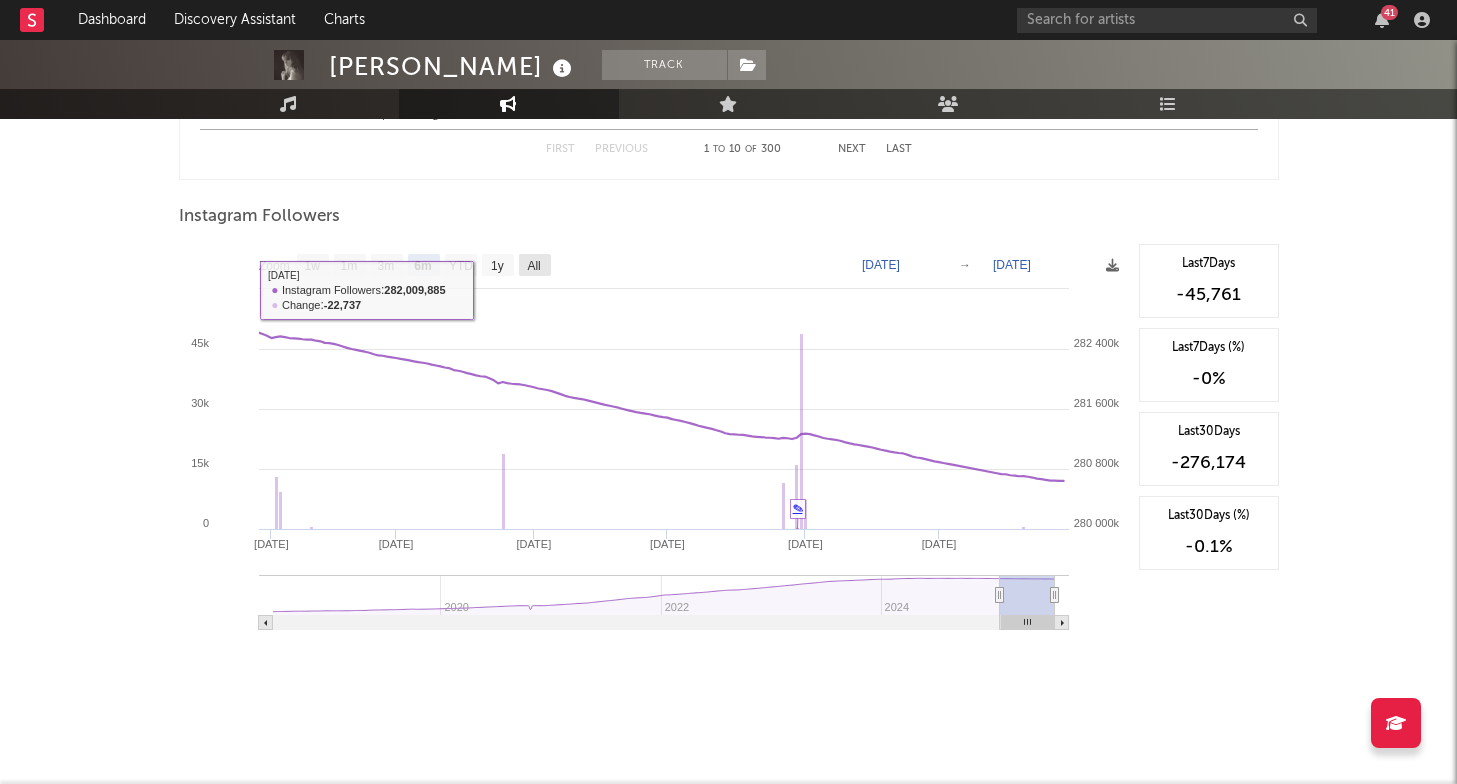 click 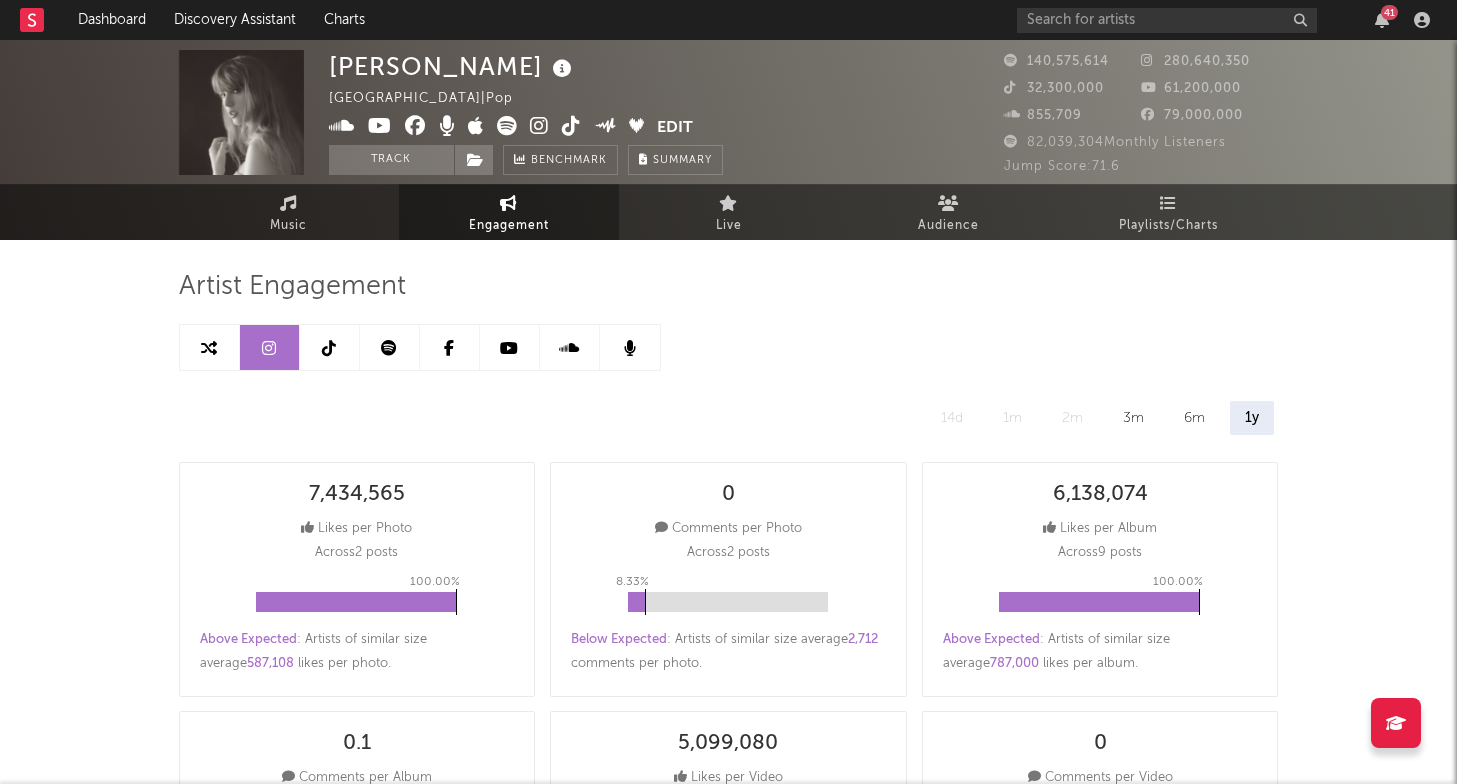 scroll, scrollTop: 0, scrollLeft: 0, axis: both 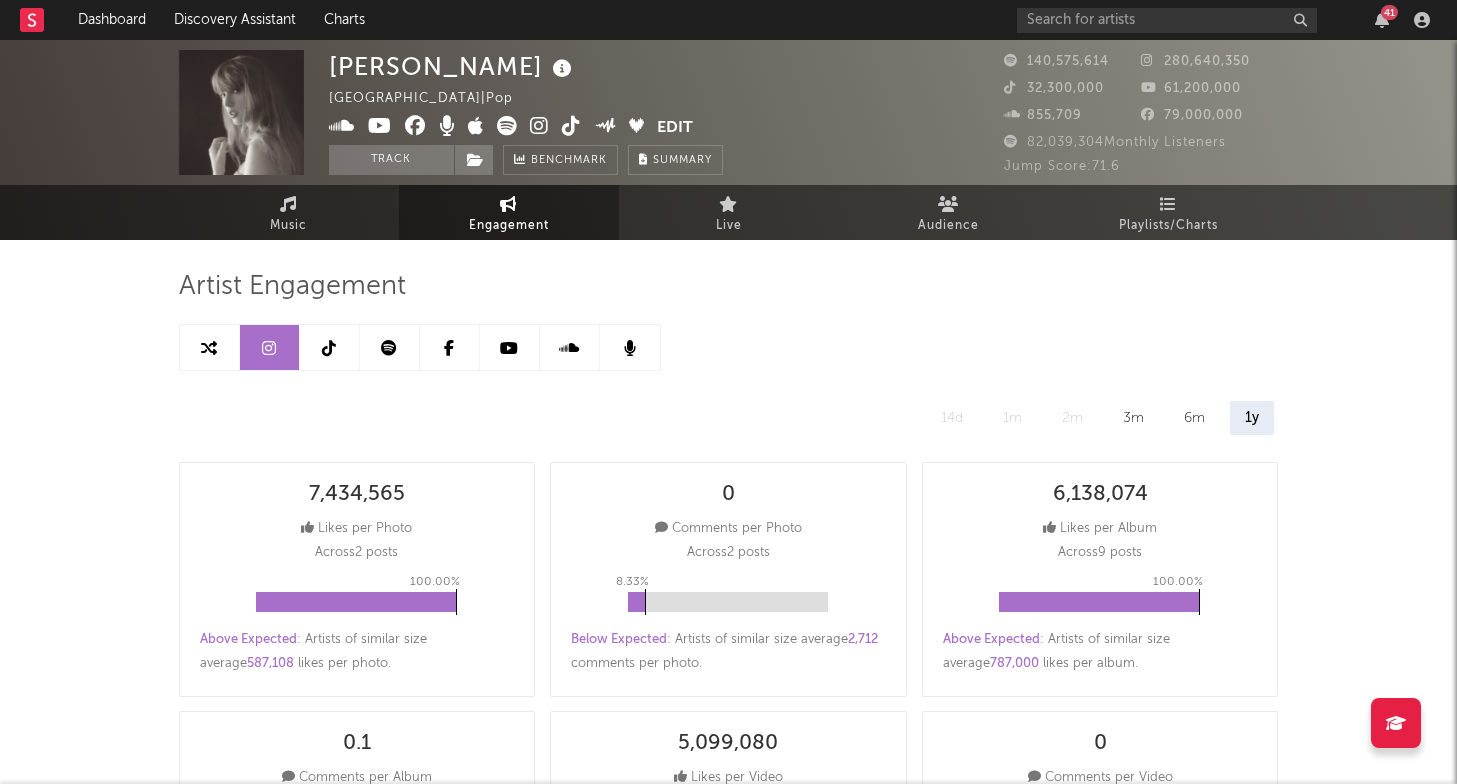 click at bounding box center (330, 347) 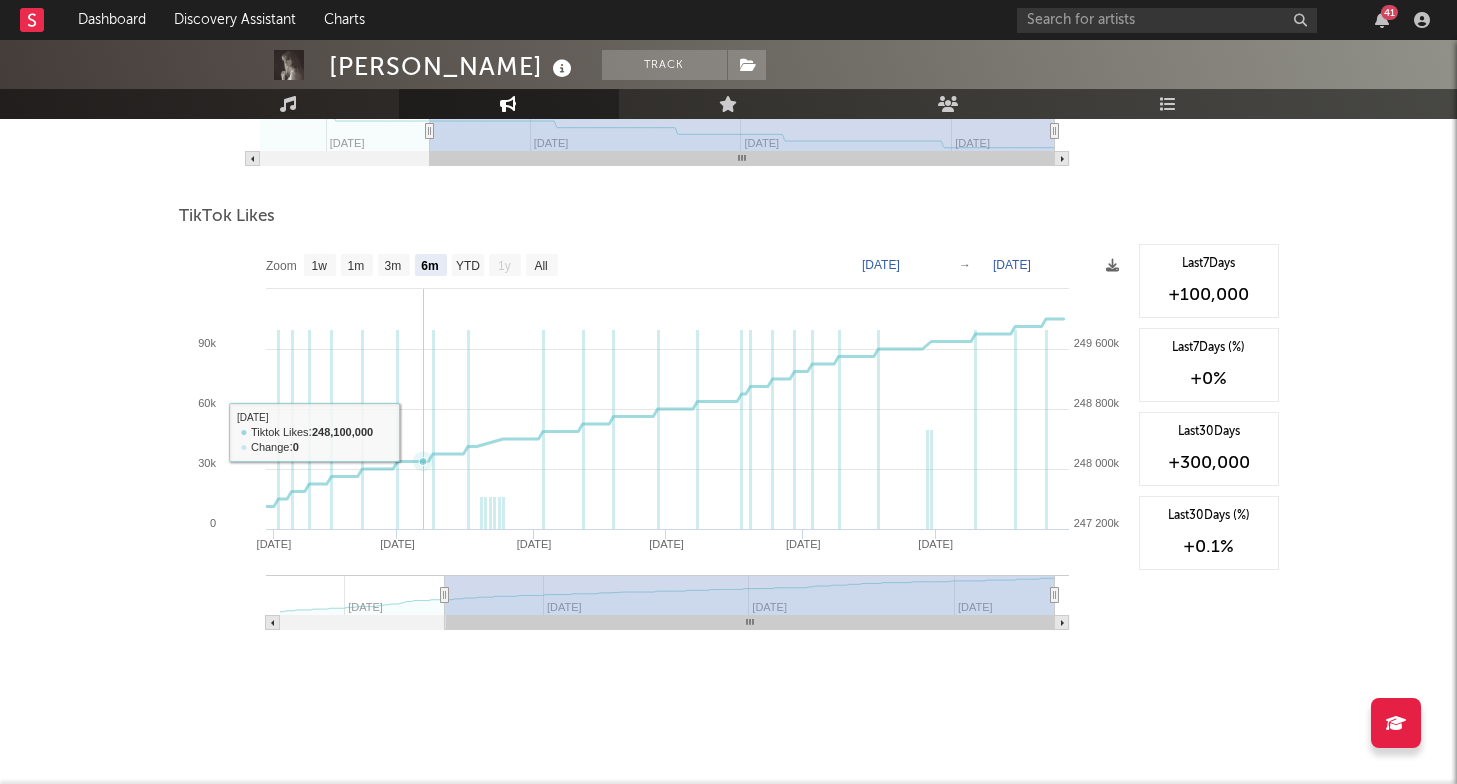 scroll, scrollTop: 1952, scrollLeft: 0, axis: vertical 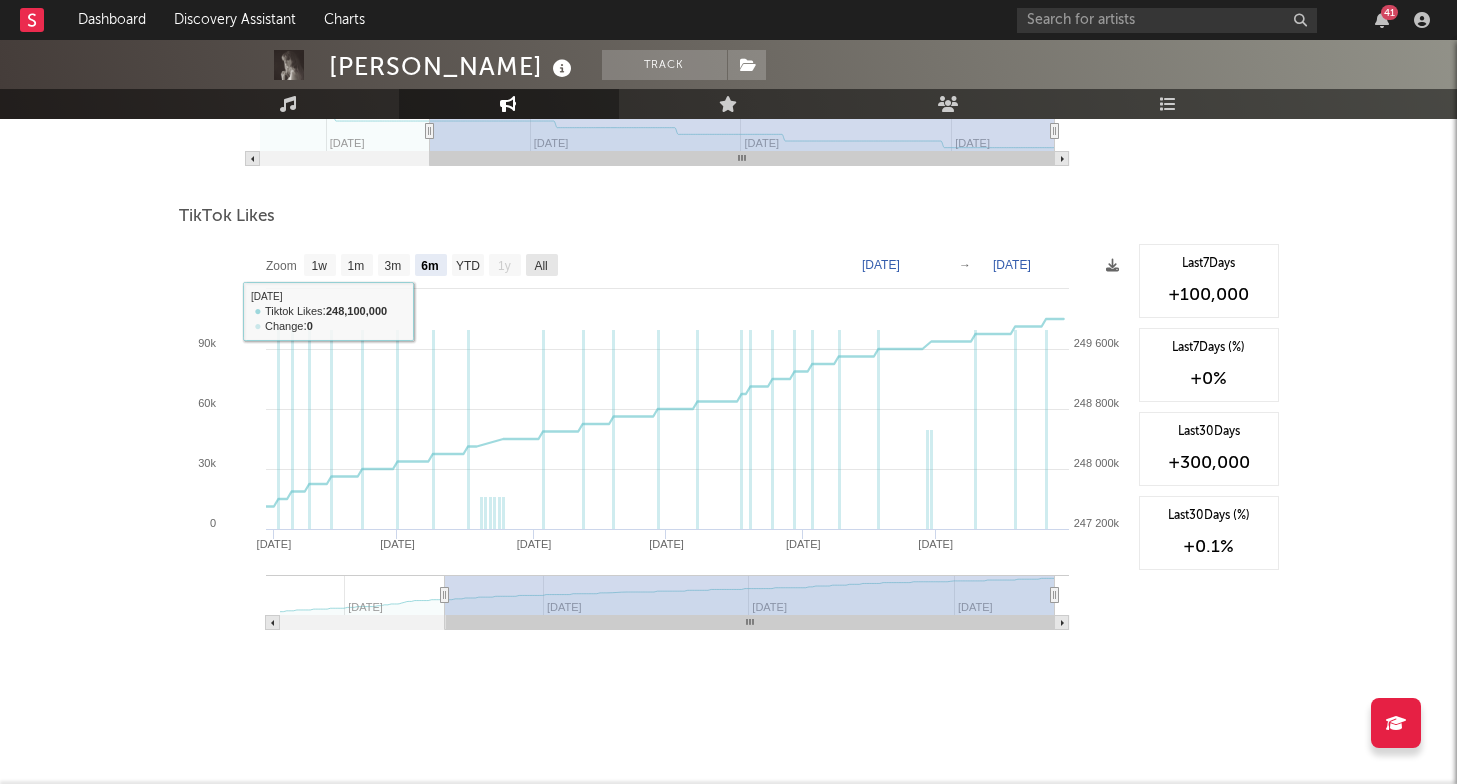 click 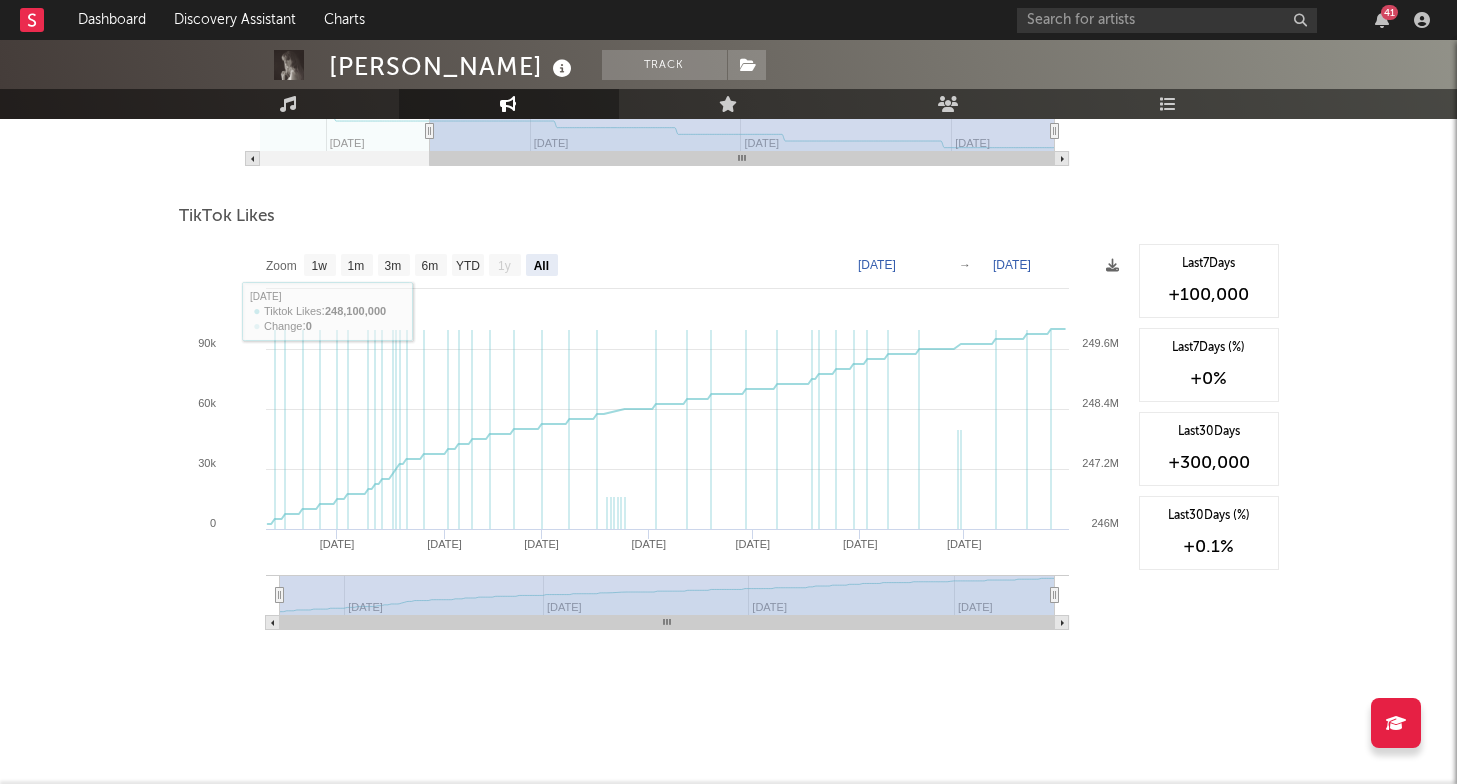 select on "All" 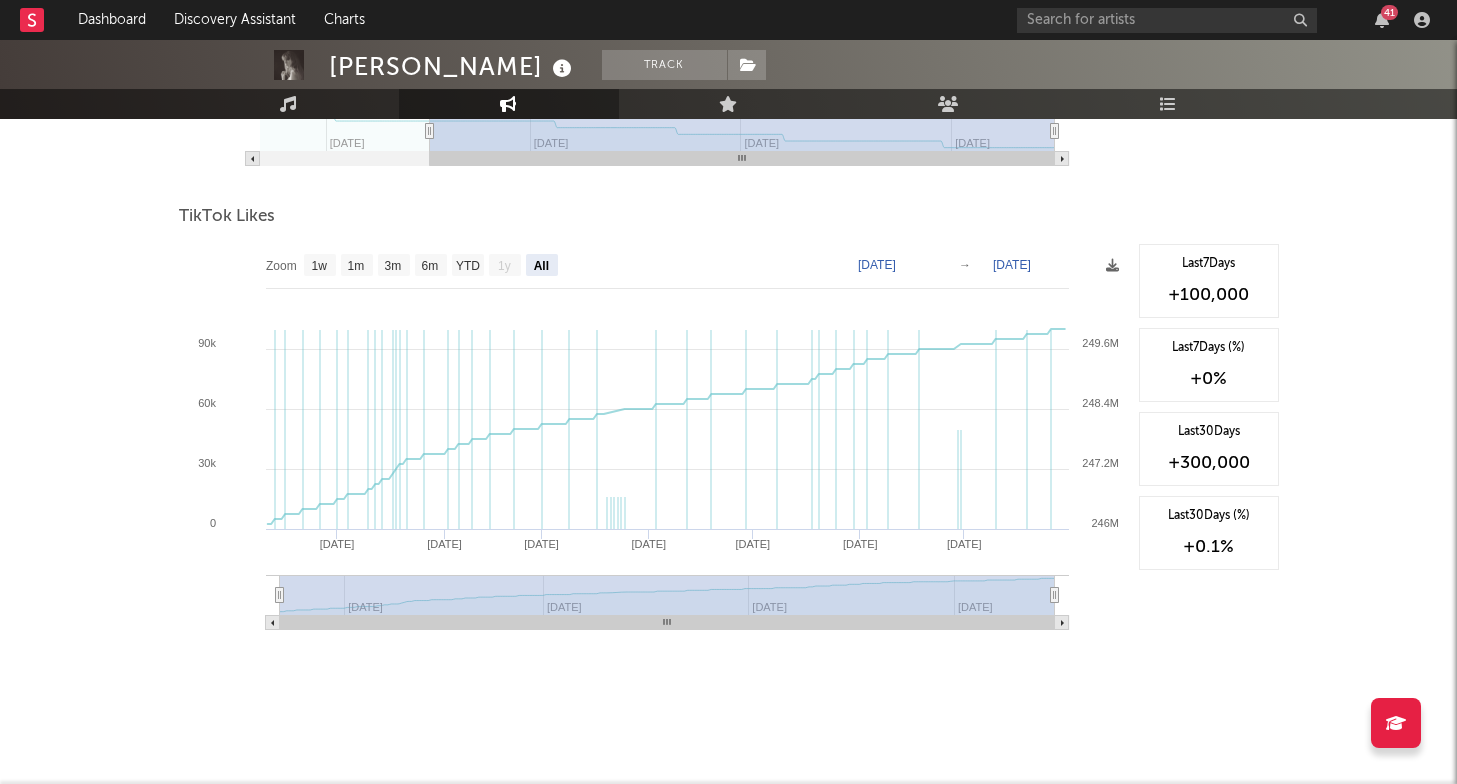 click 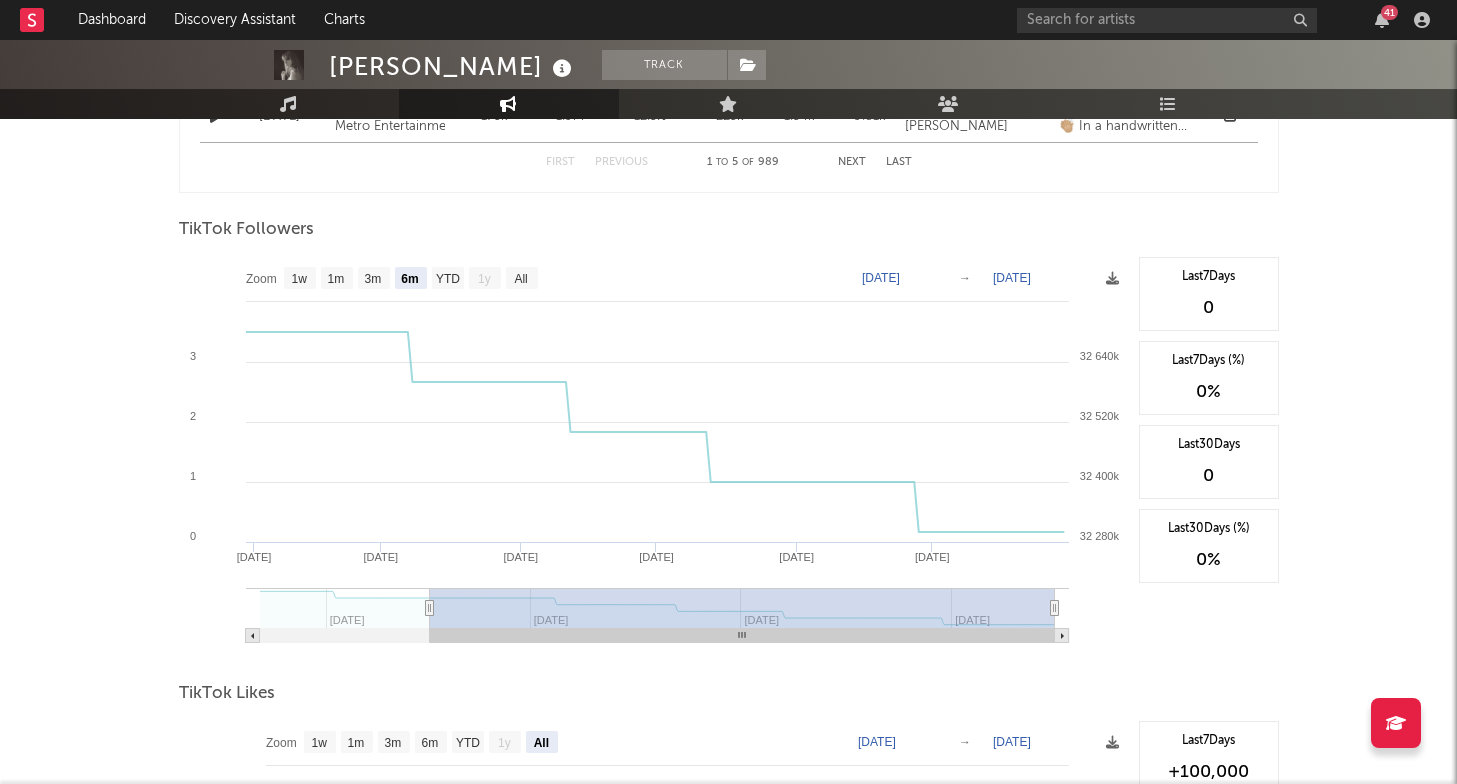 scroll, scrollTop: 1468, scrollLeft: 0, axis: vertical 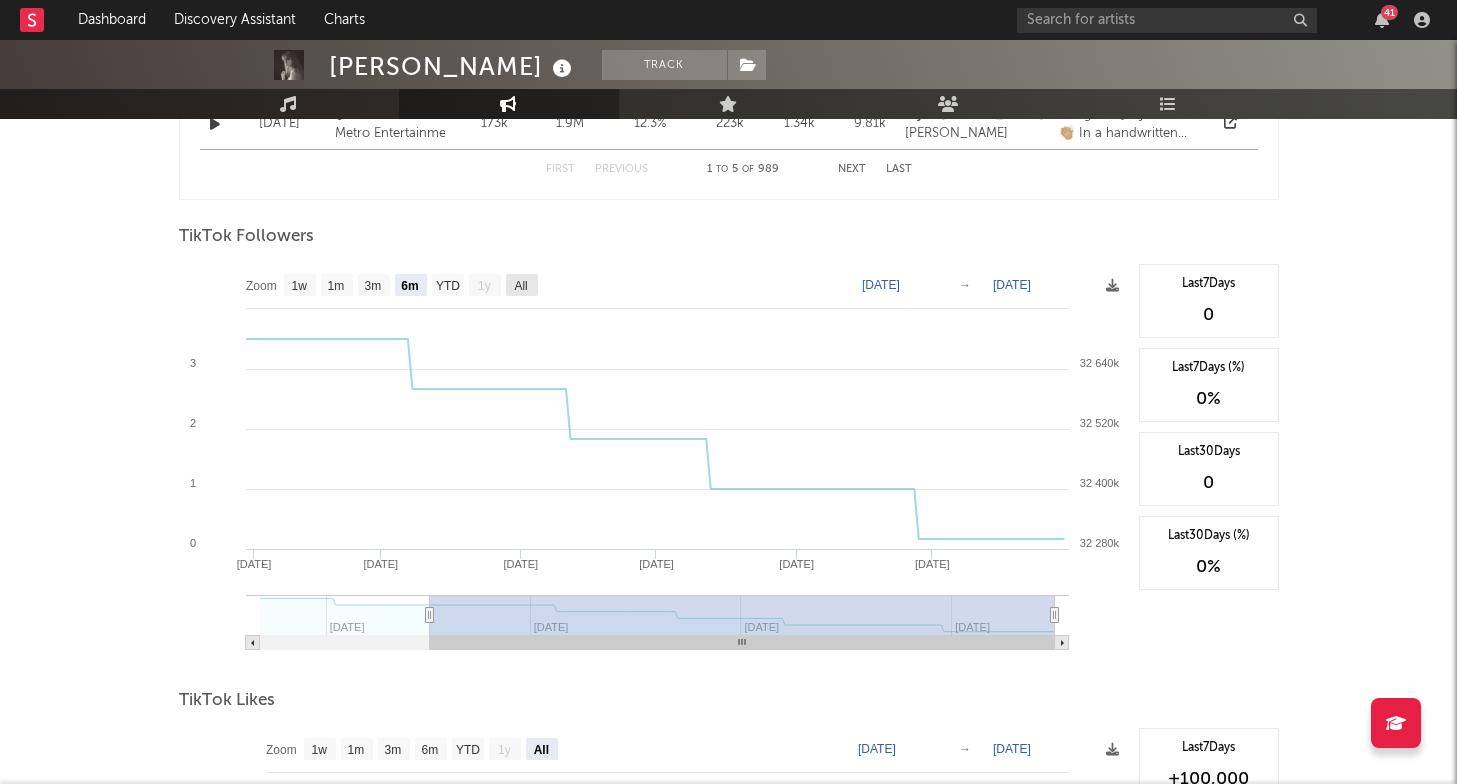 click on "All" 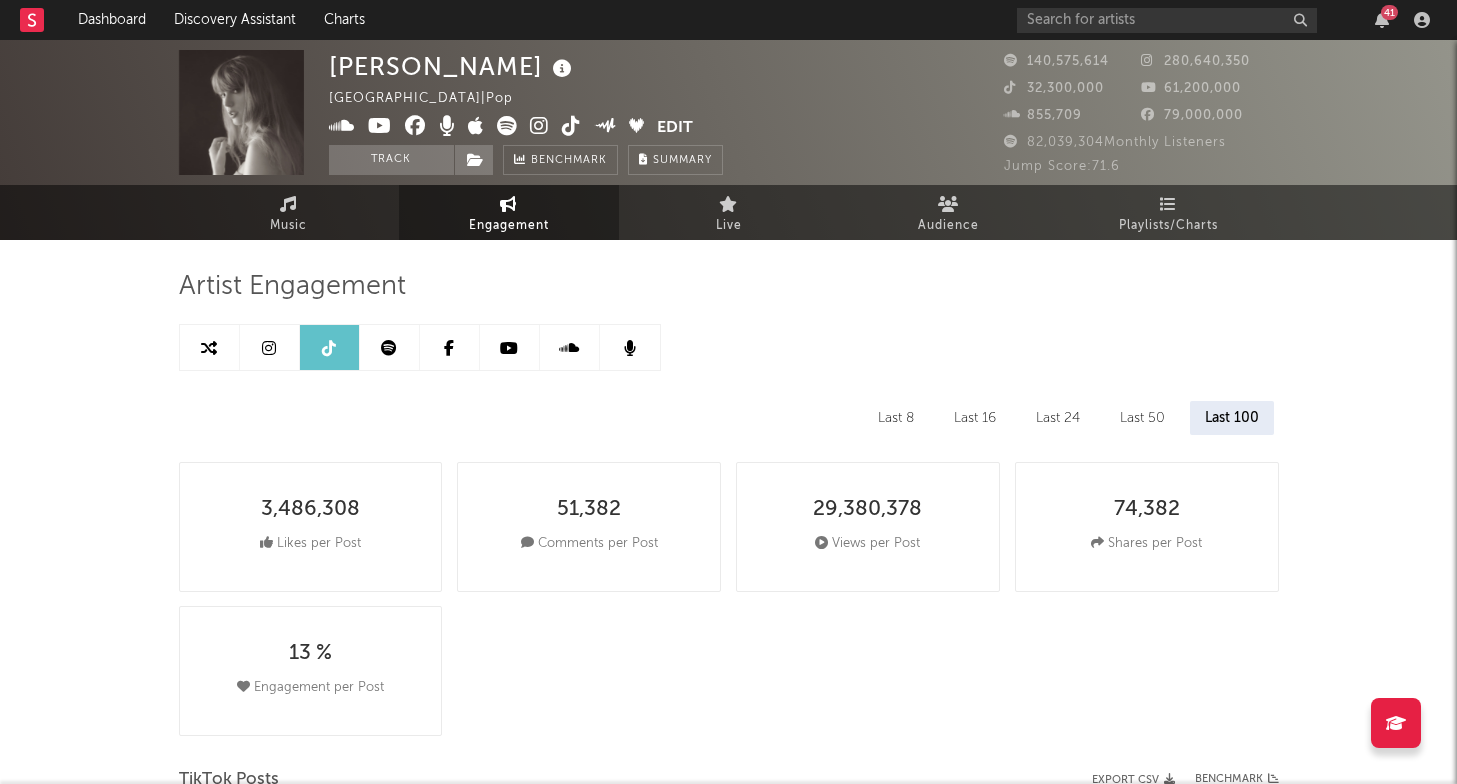 scroll, scrollTop: 0, scrollLeft: 0, axis: both 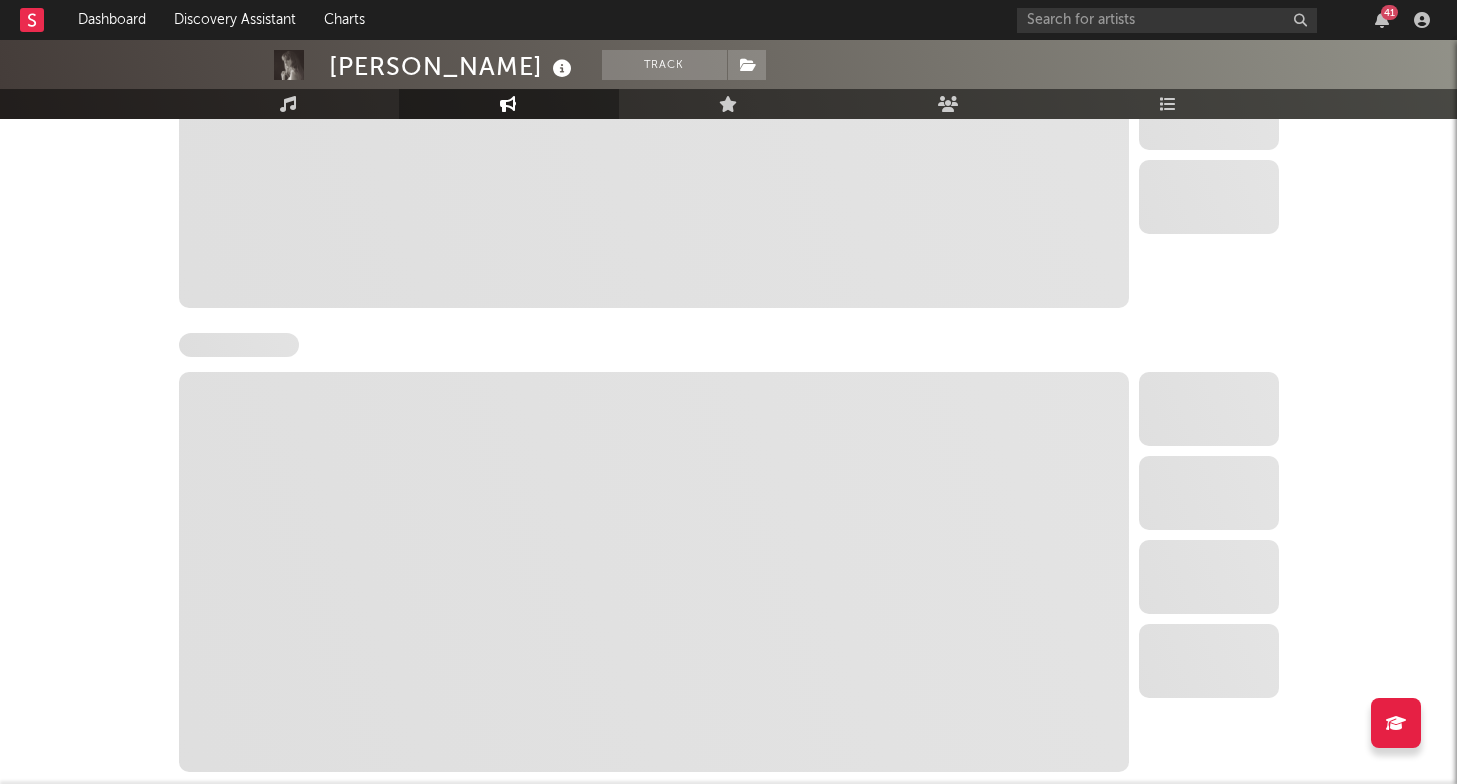 select on "6m" 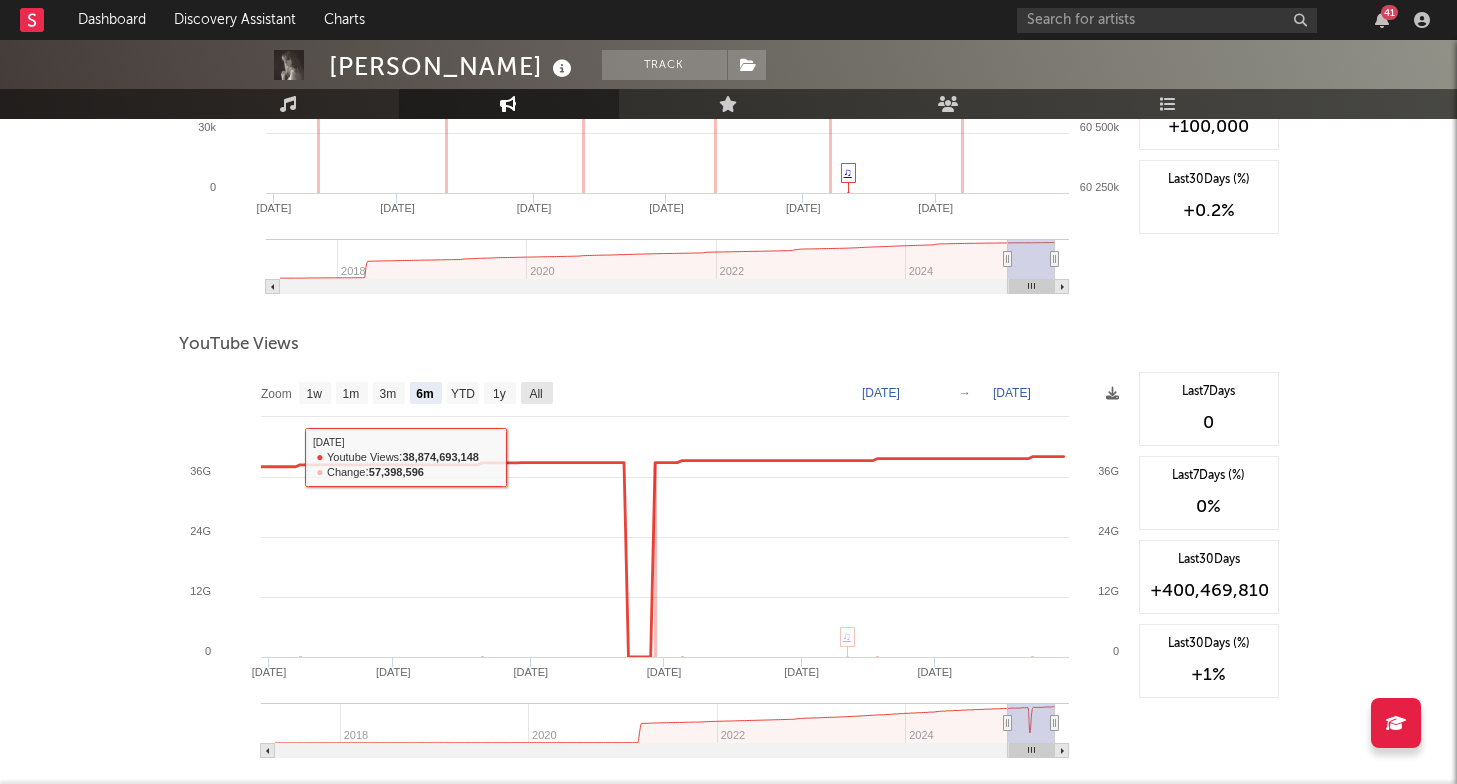 click on "All" 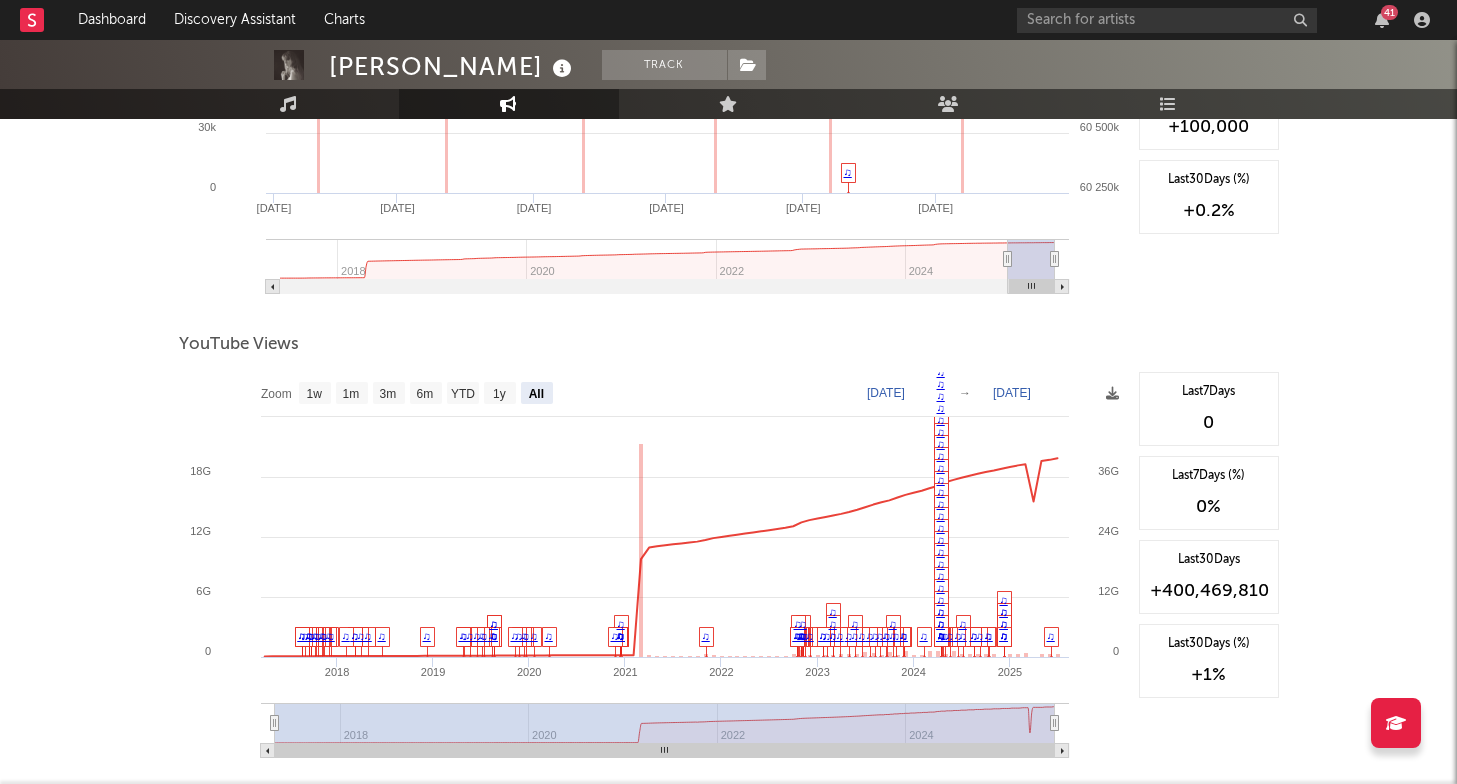 click on "[DATE]" 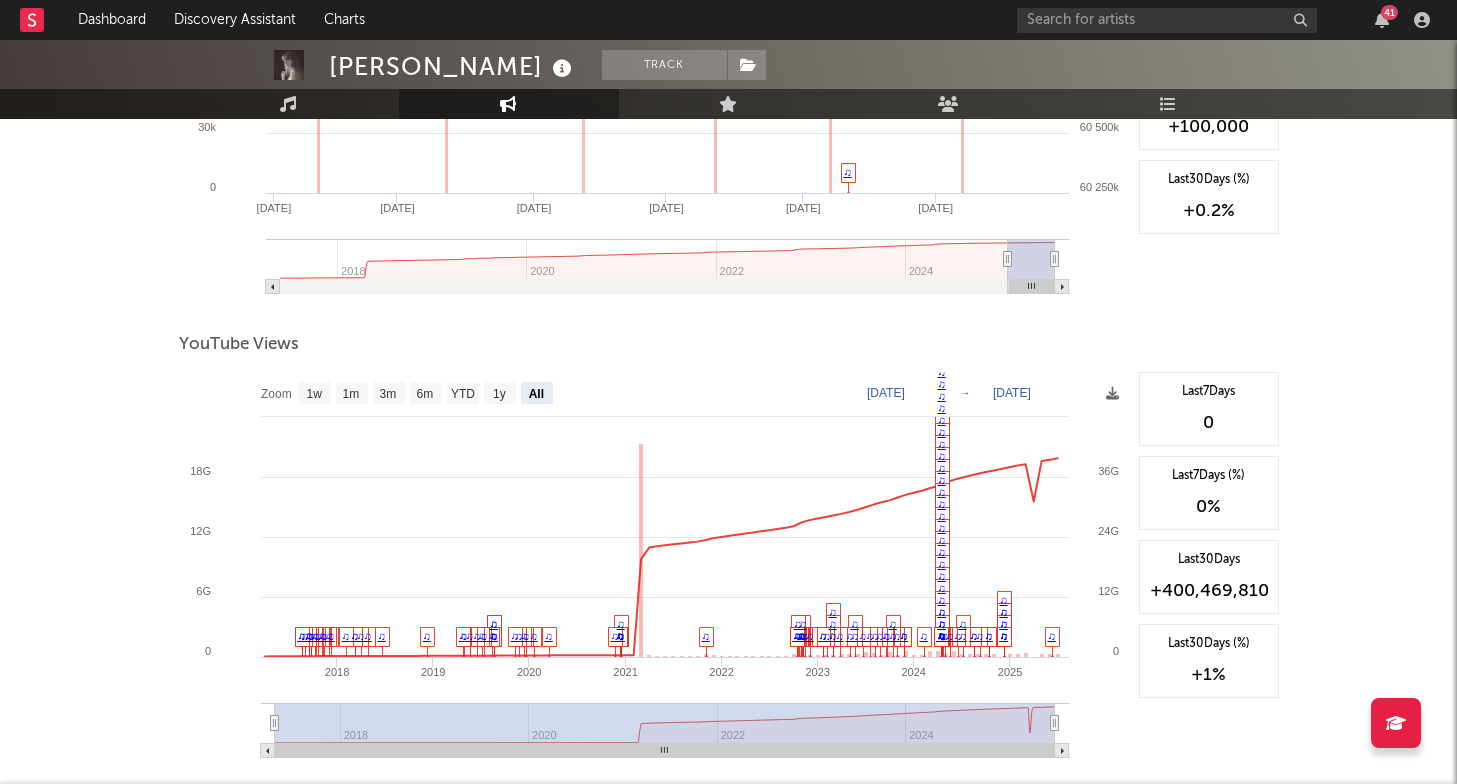 click on "[DATE]" 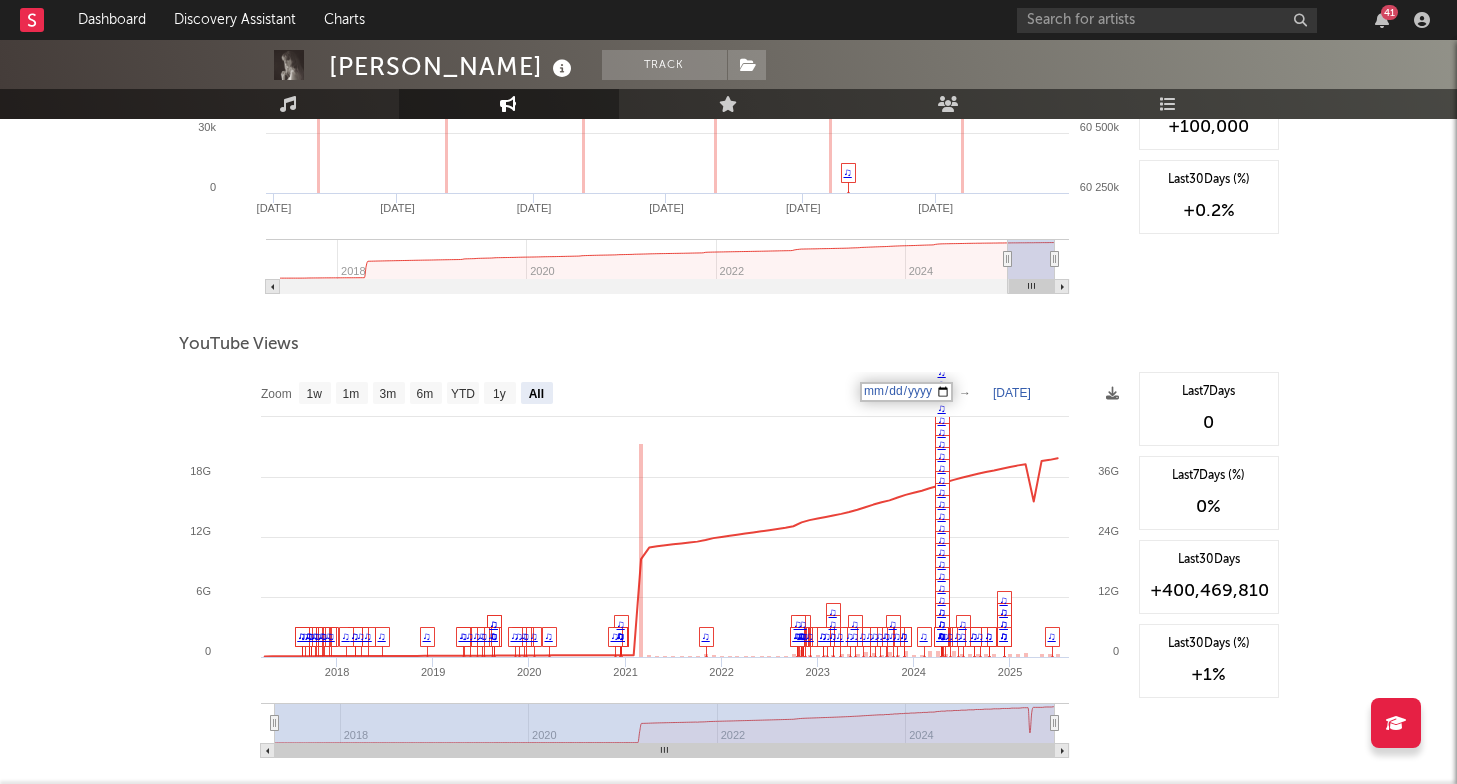 click on "[DATE]" at bounding box center (906, 392) 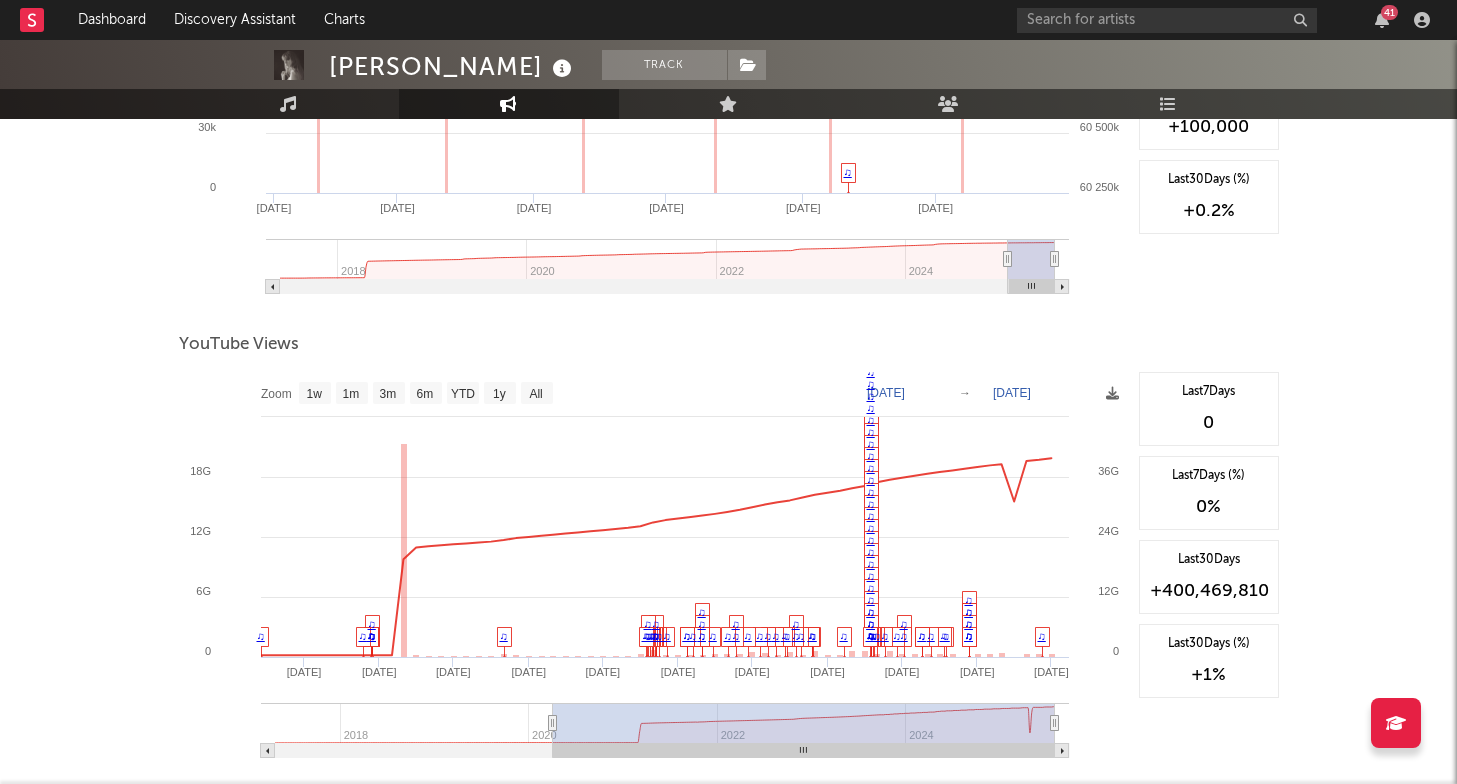 click on "[DATE]" 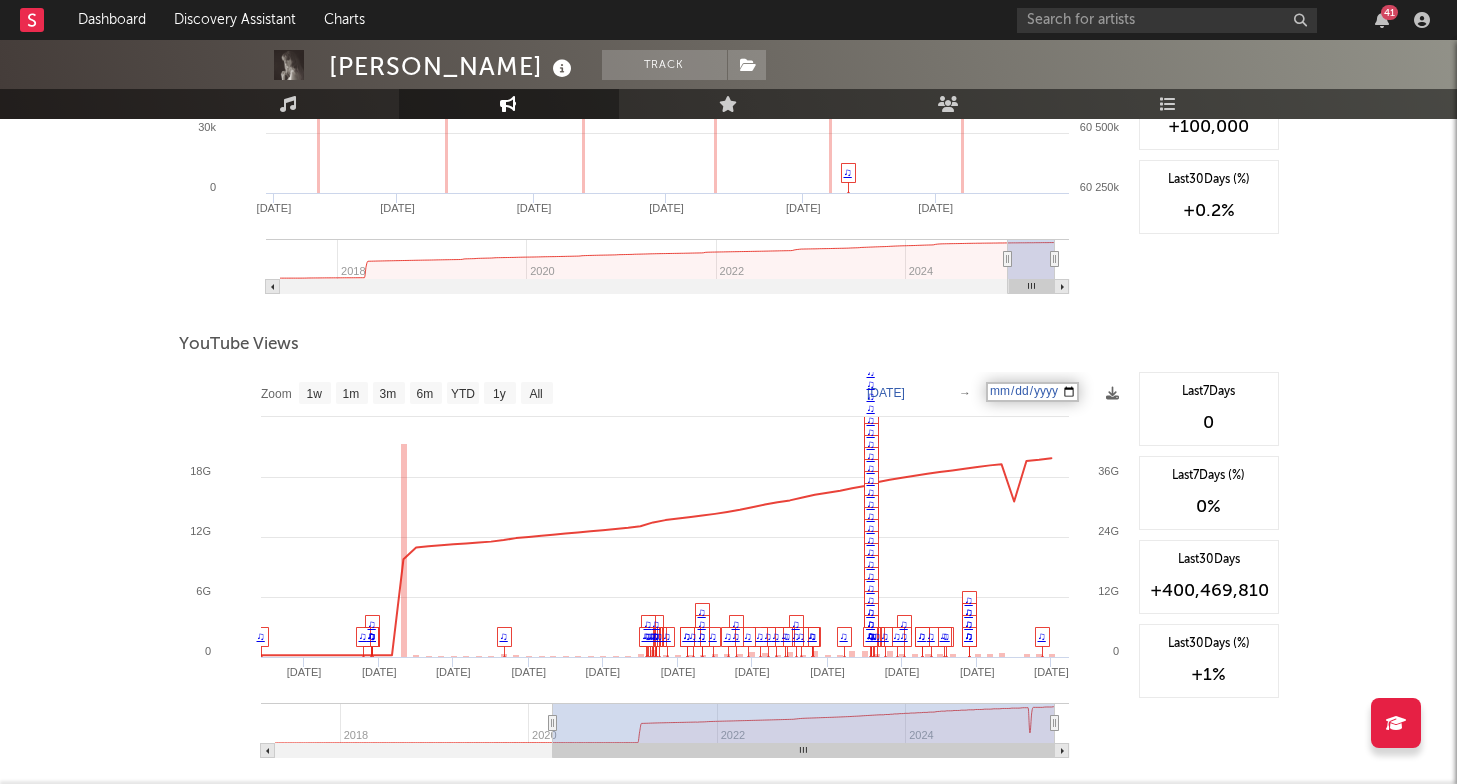 click on "[DATE]" at bounding box center (1032, 392) 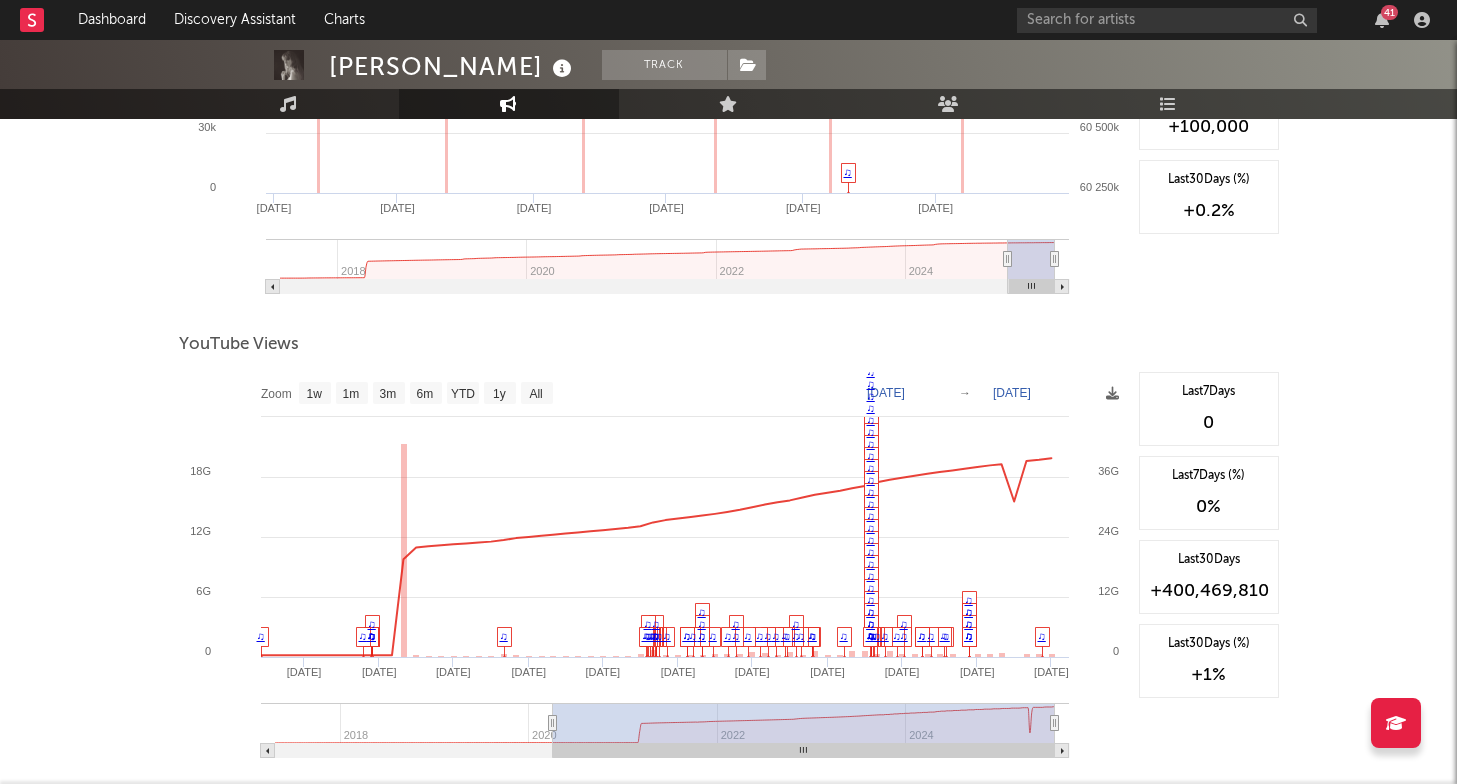 click on "[DATE]" 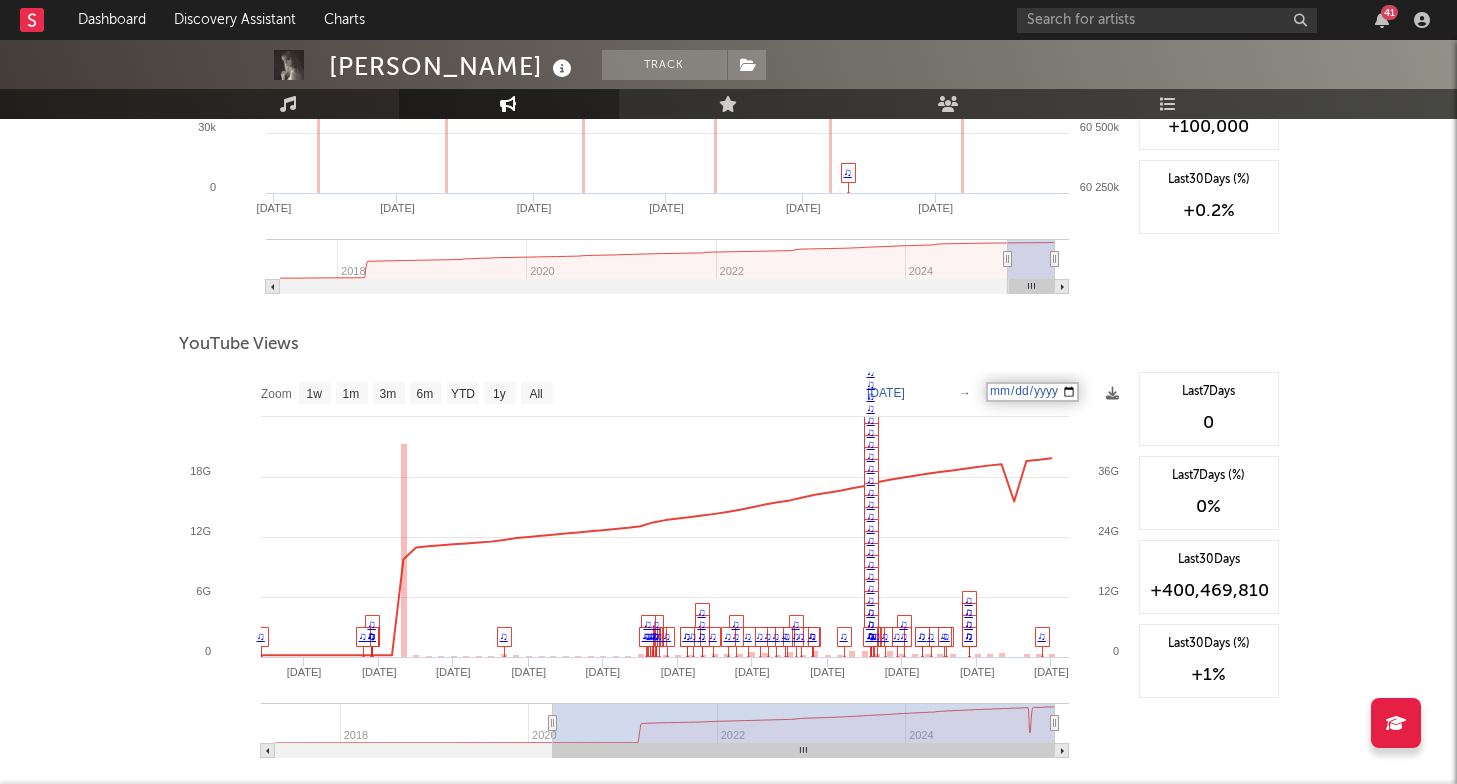 click on "[DATE]" at bounding box center [1032, 392] 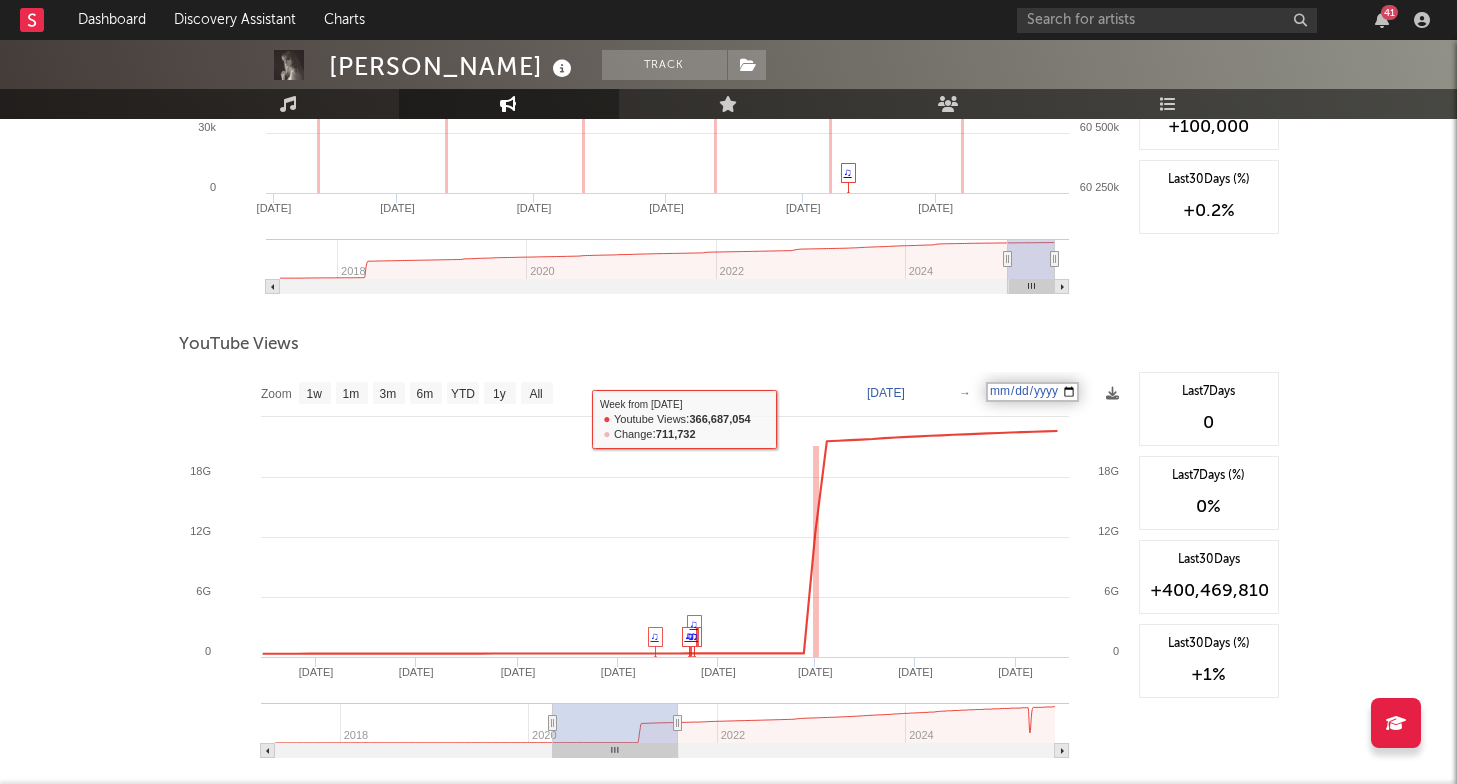 click on "YouTube Views" at bounding box center [729, 345] 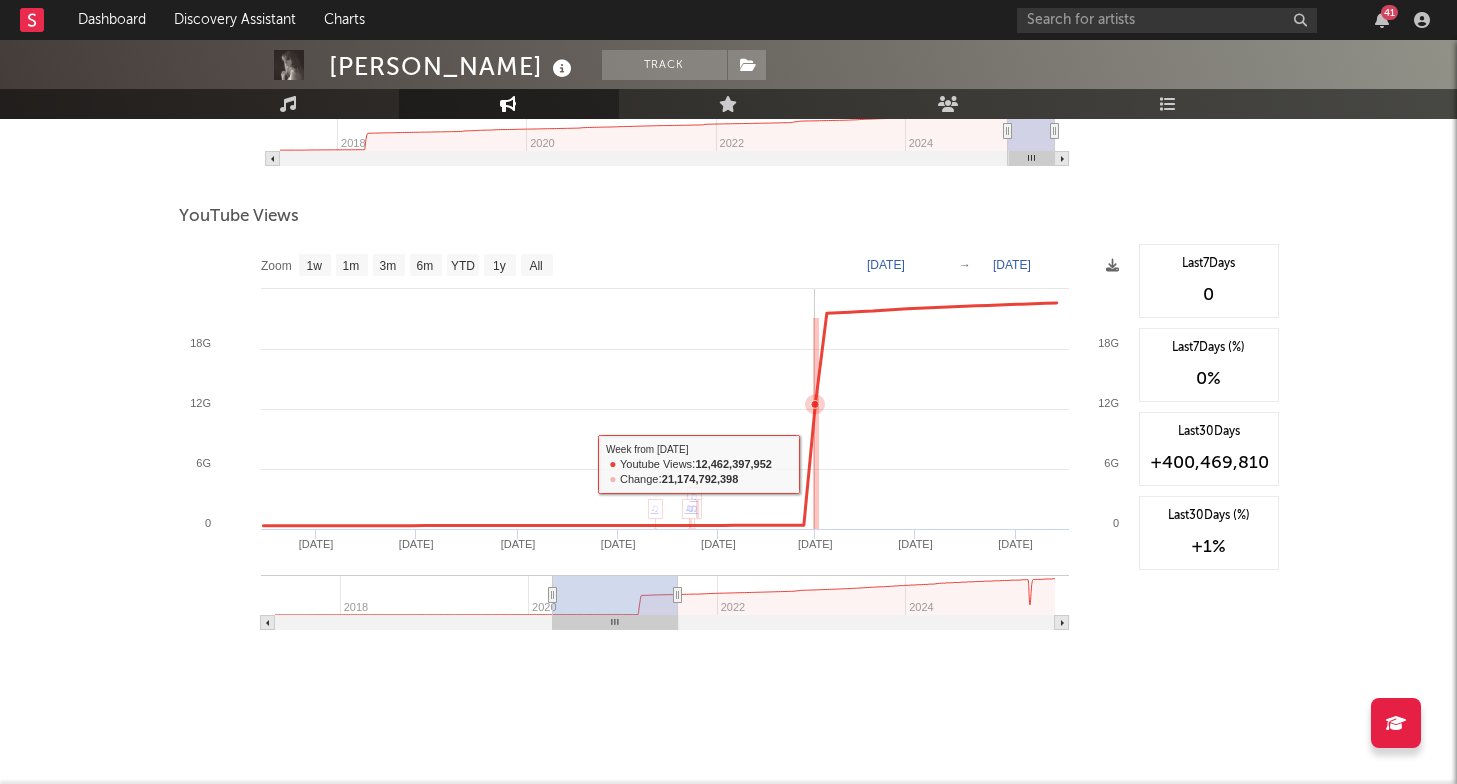 scroll, scrollTop: 2042, scrollLeft: 0, axis: vertical 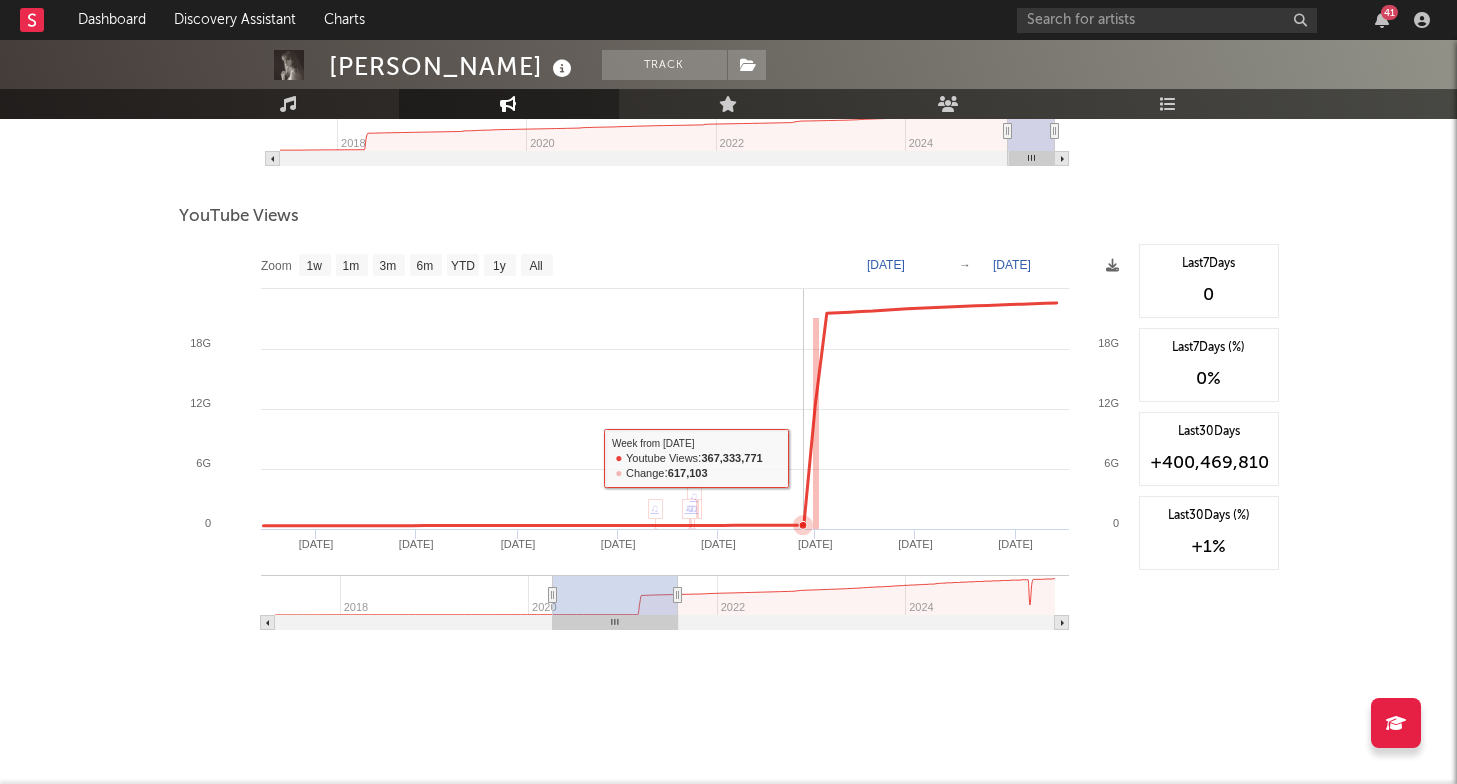 click 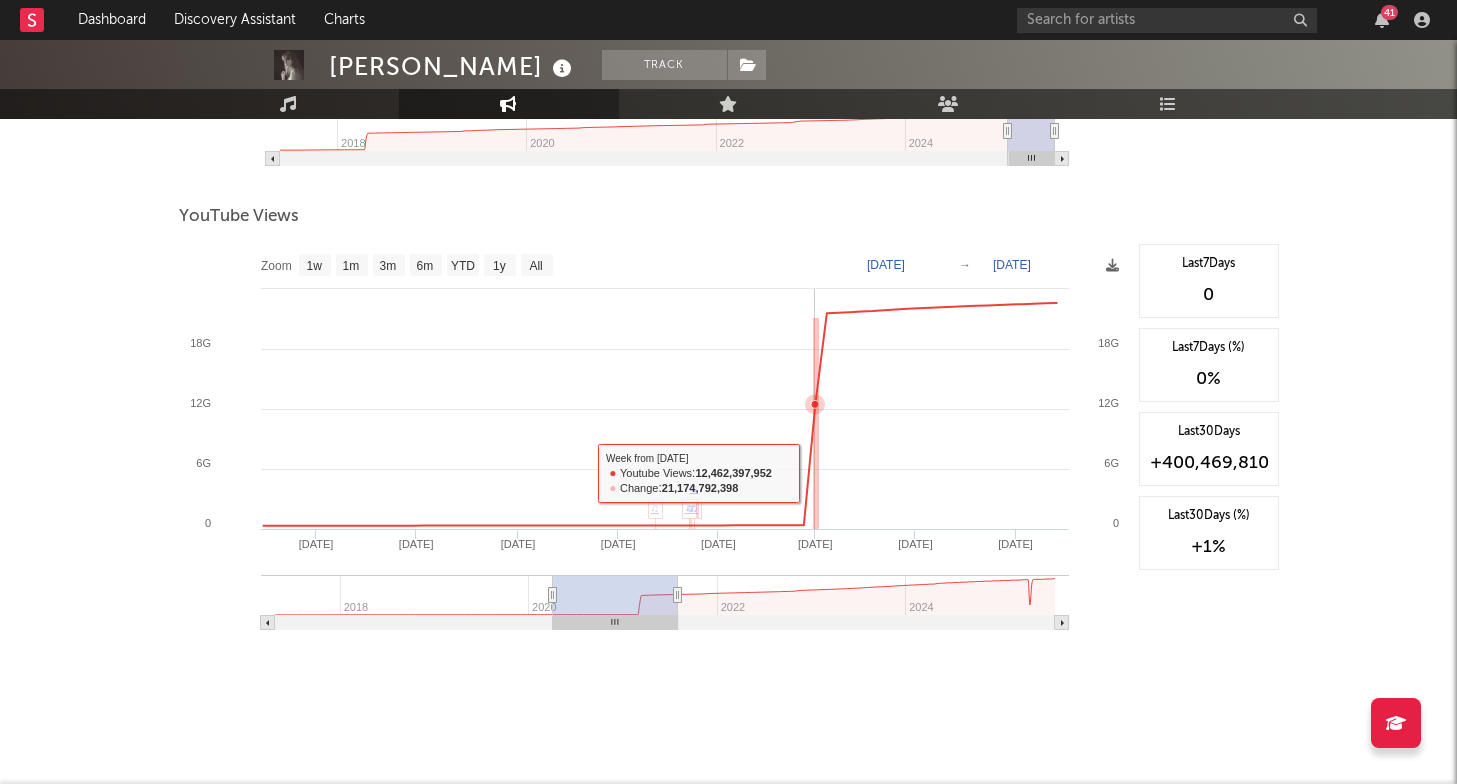 scroll, scrollTop: 2042, scrollLeft: 0, axis: vertical 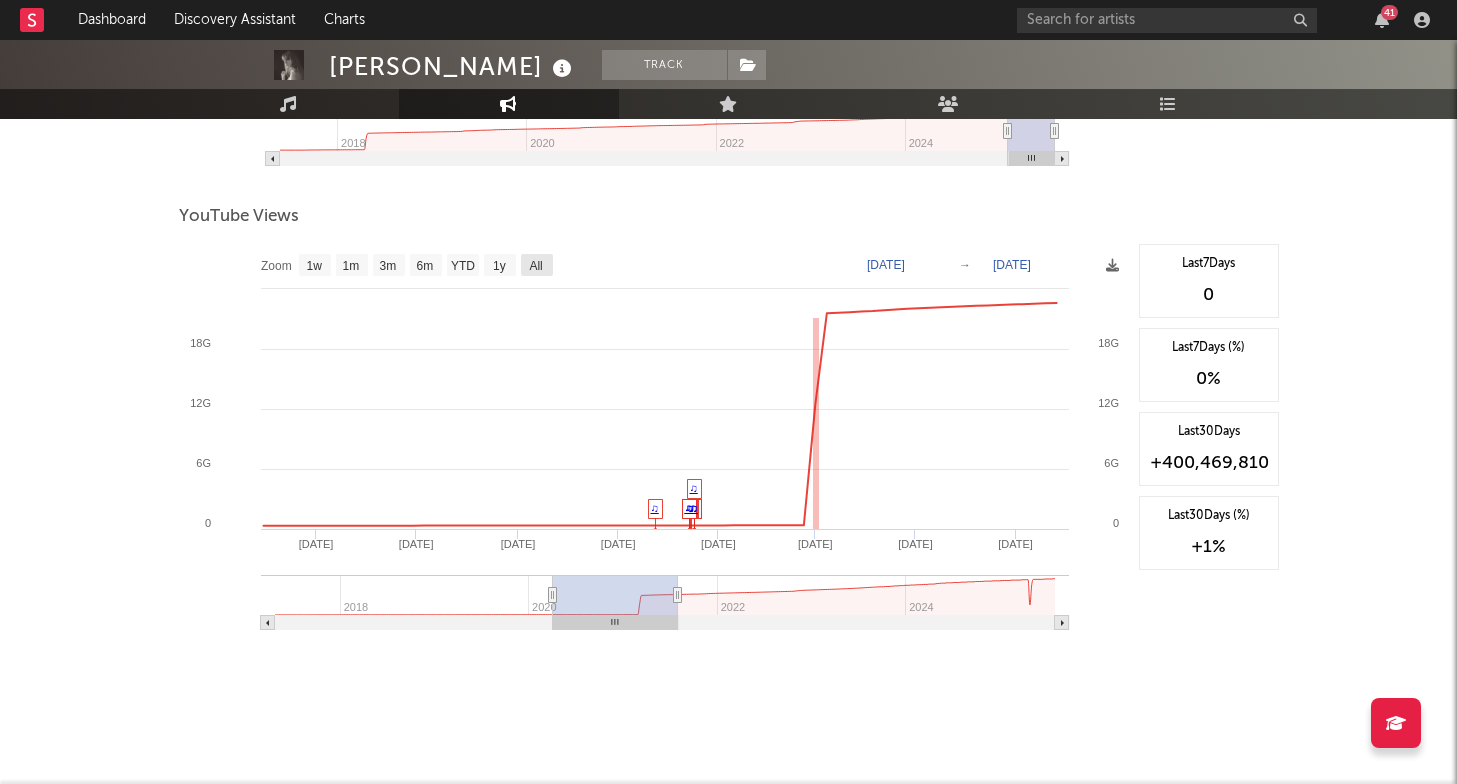 click on "All" 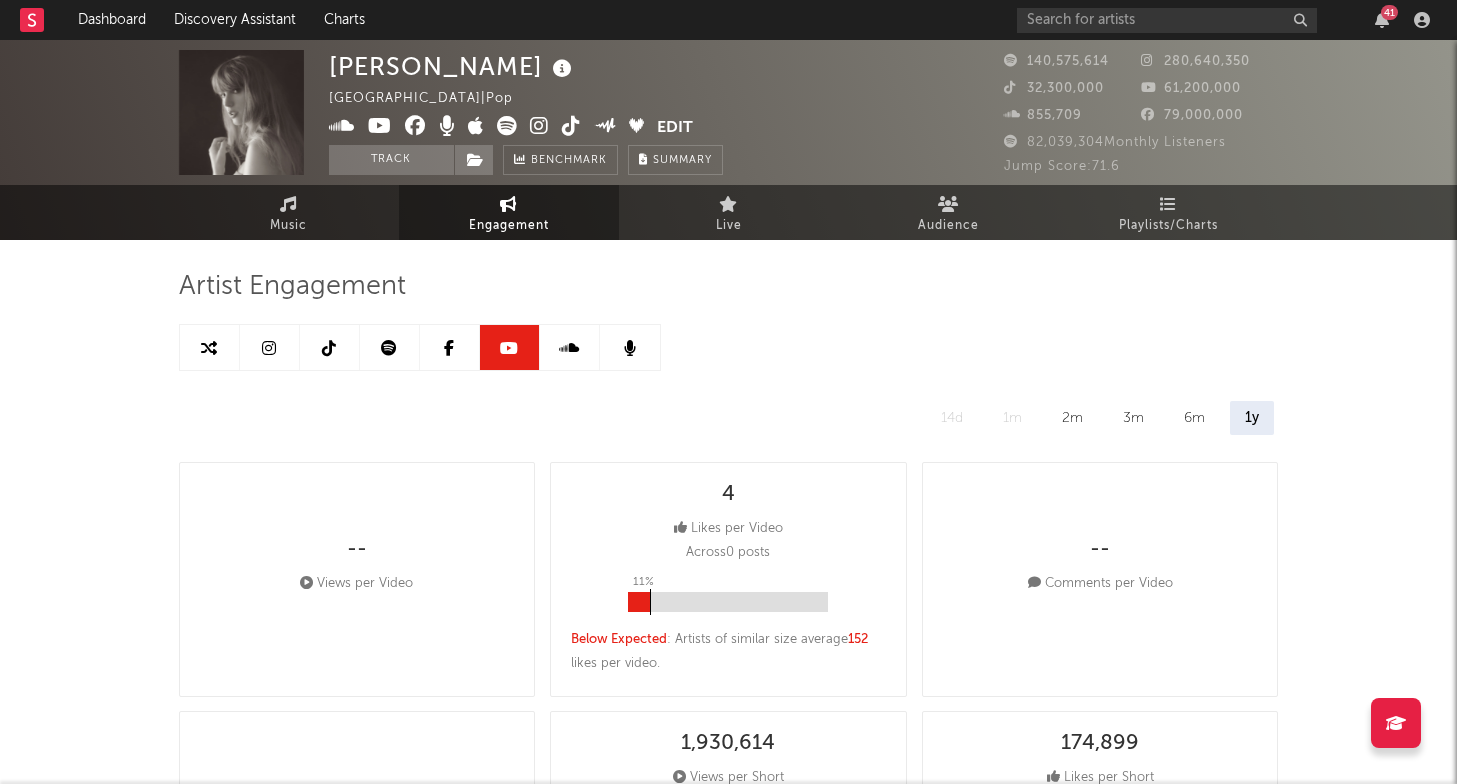 scroll, scrollTop: 0, scrollLeft: 0, axis: both 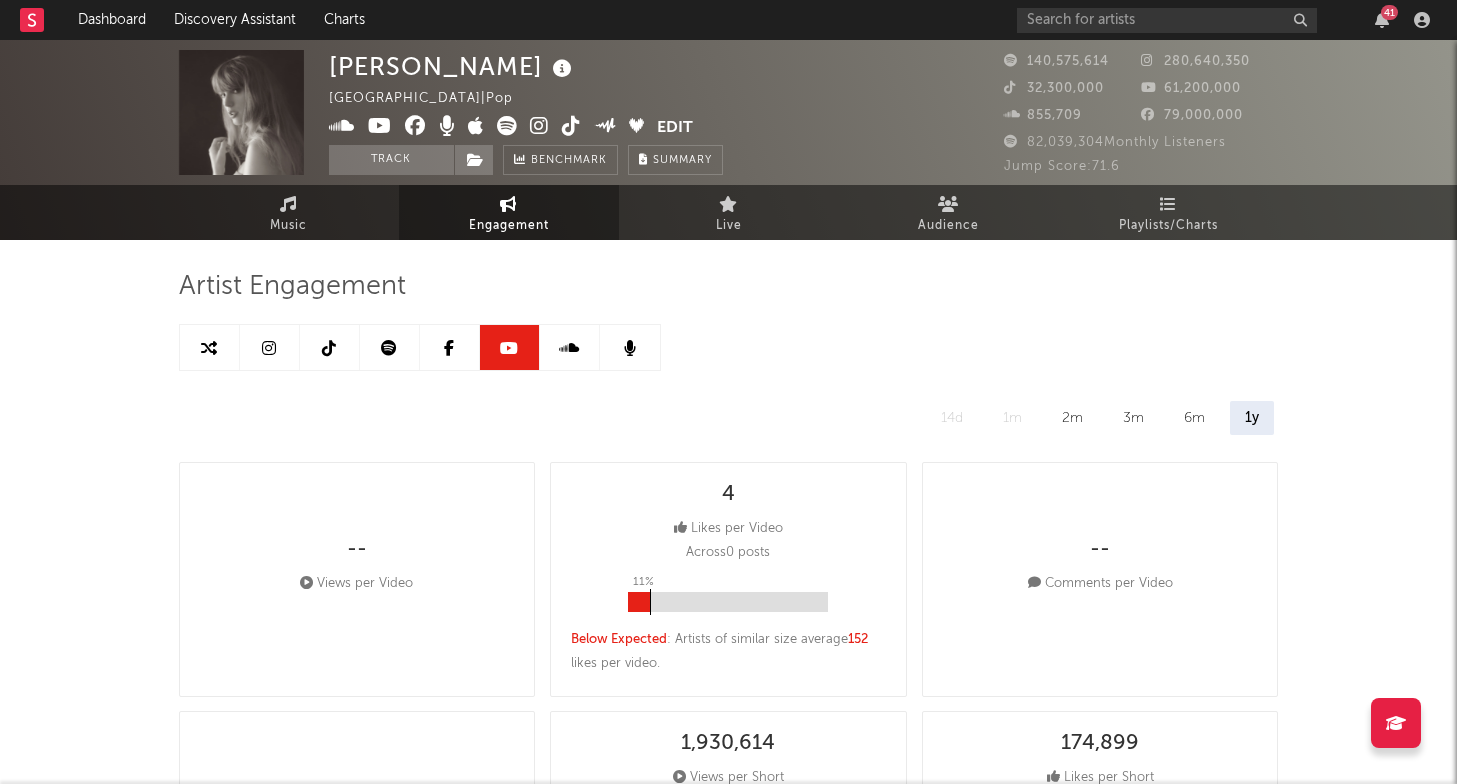 click at bounding box center (390, 347) 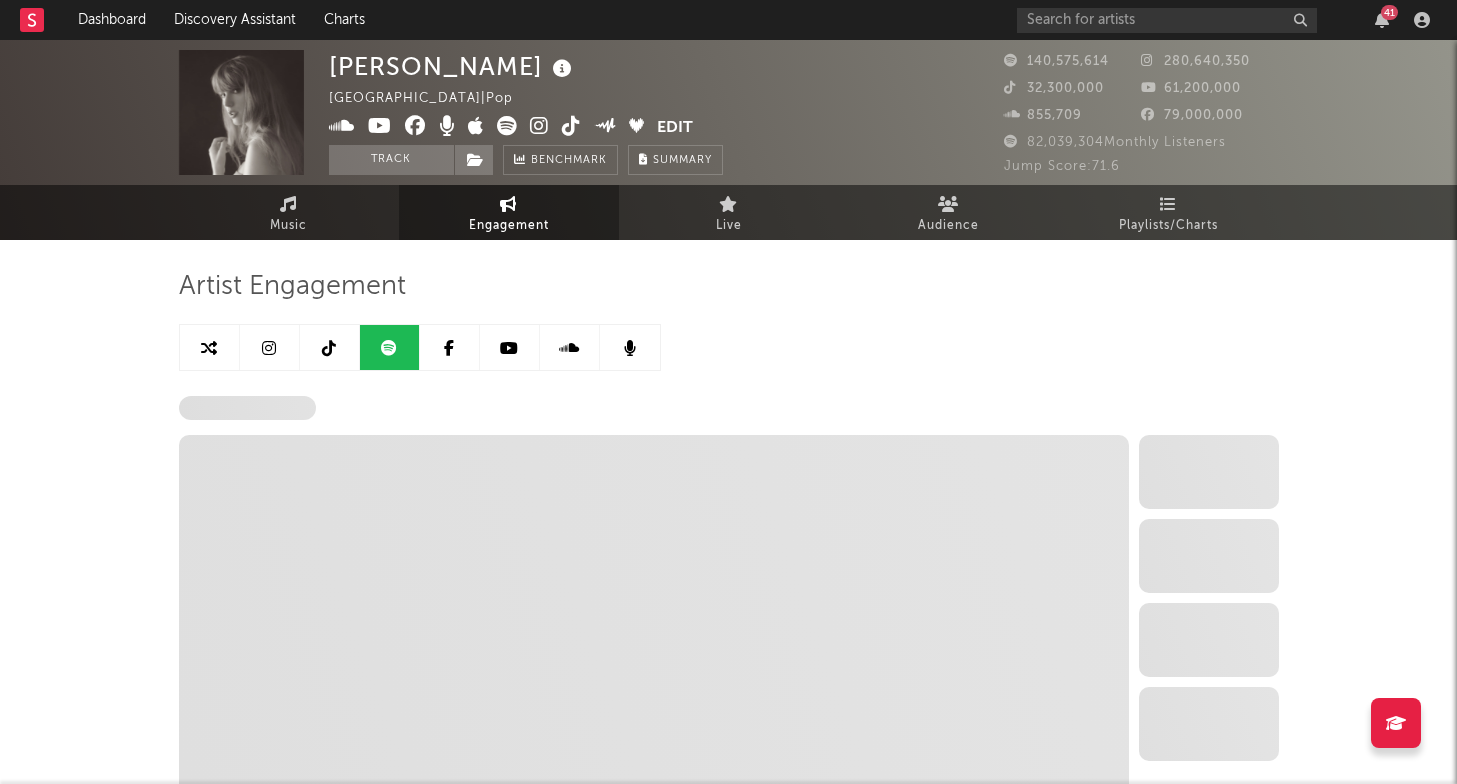 click at bounding box center [329, 348] 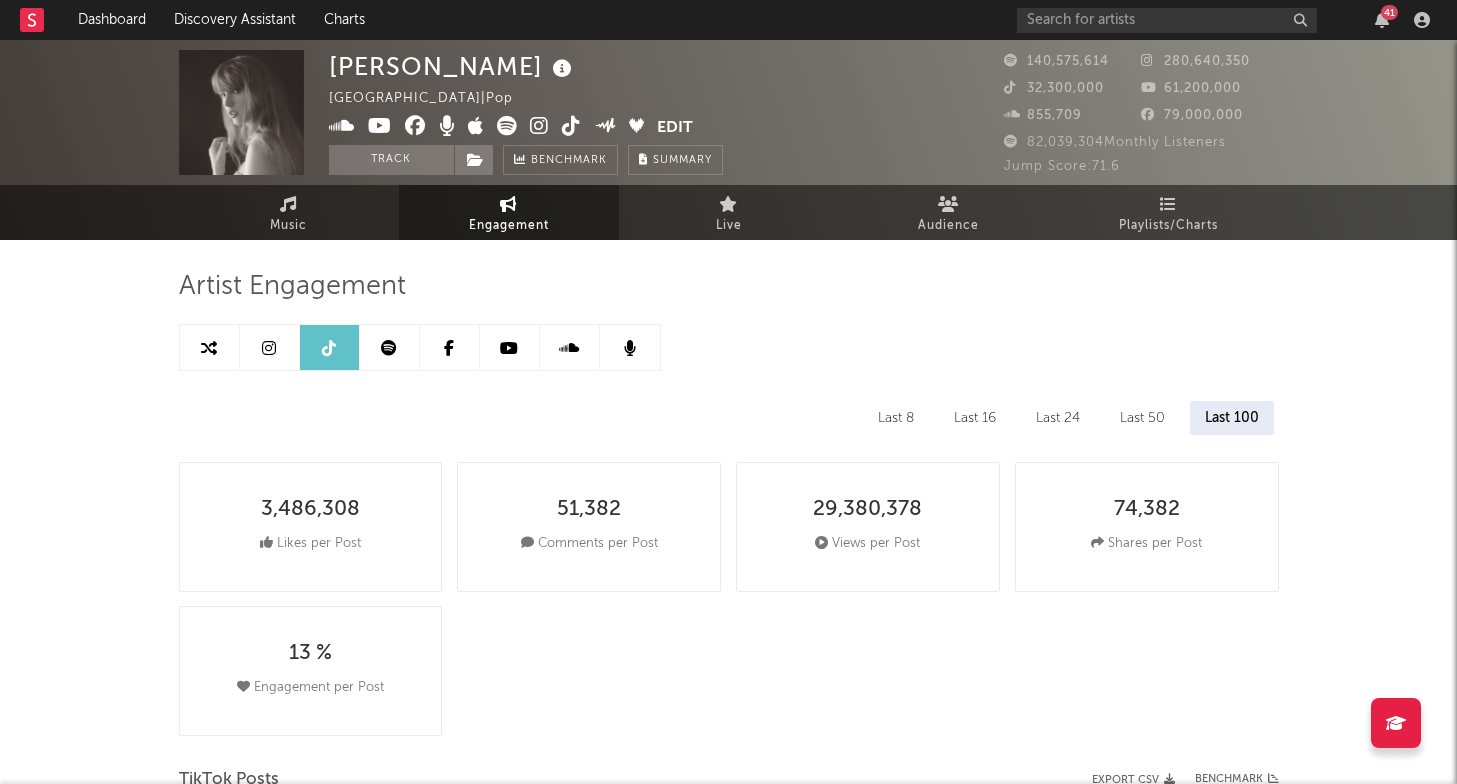 scroll, scrollTop: 0, scrollLeft: 0, axis: both 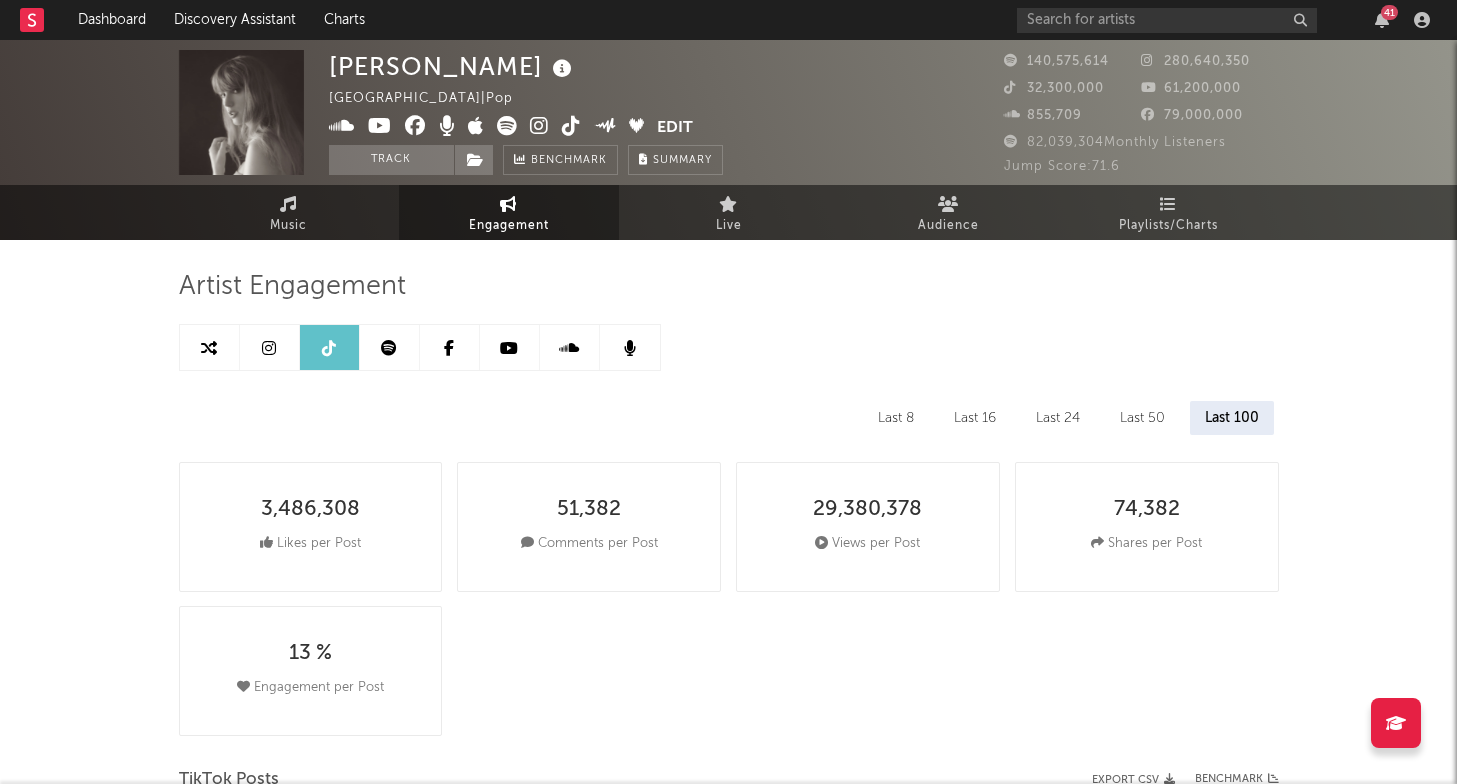 click at bounding box center [210, 347] 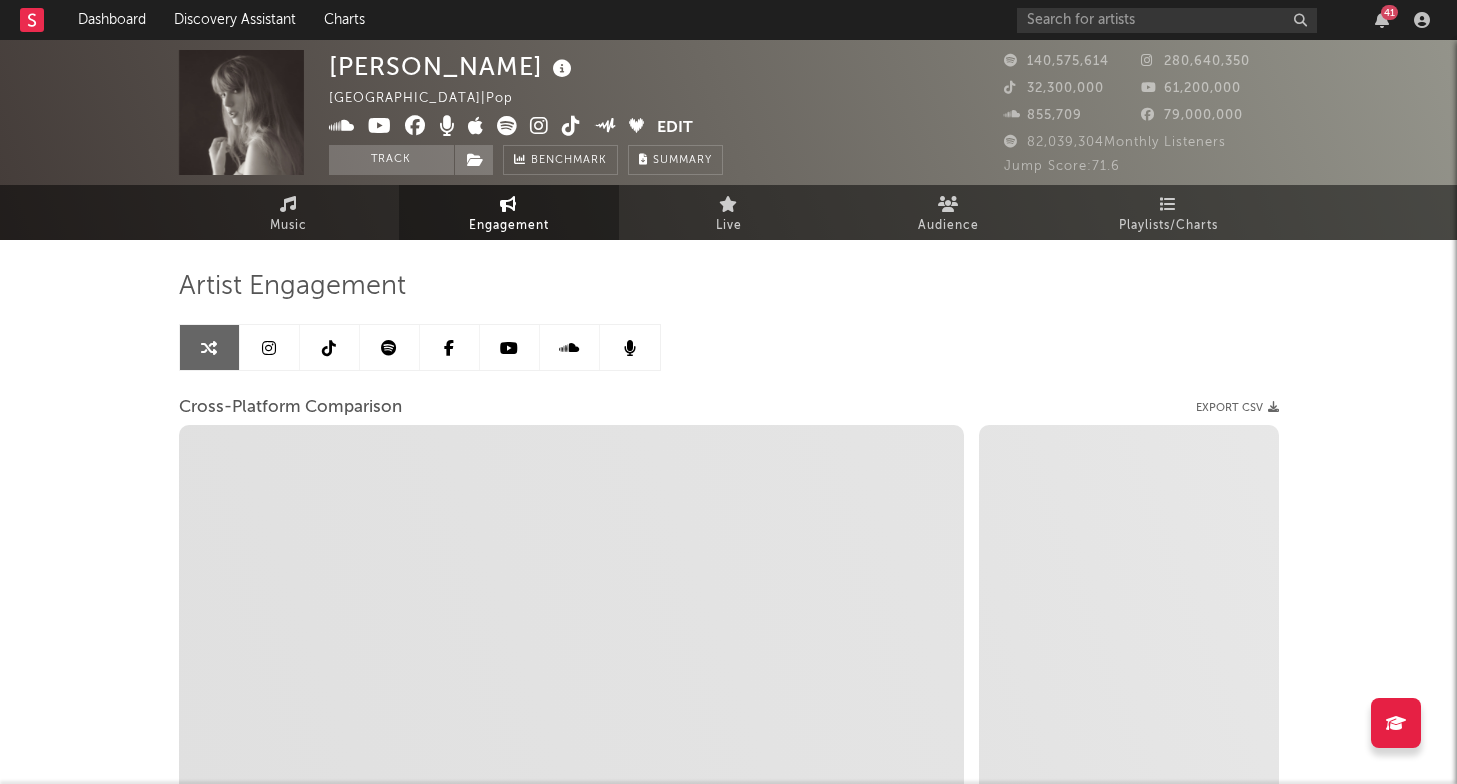 select on "1w" 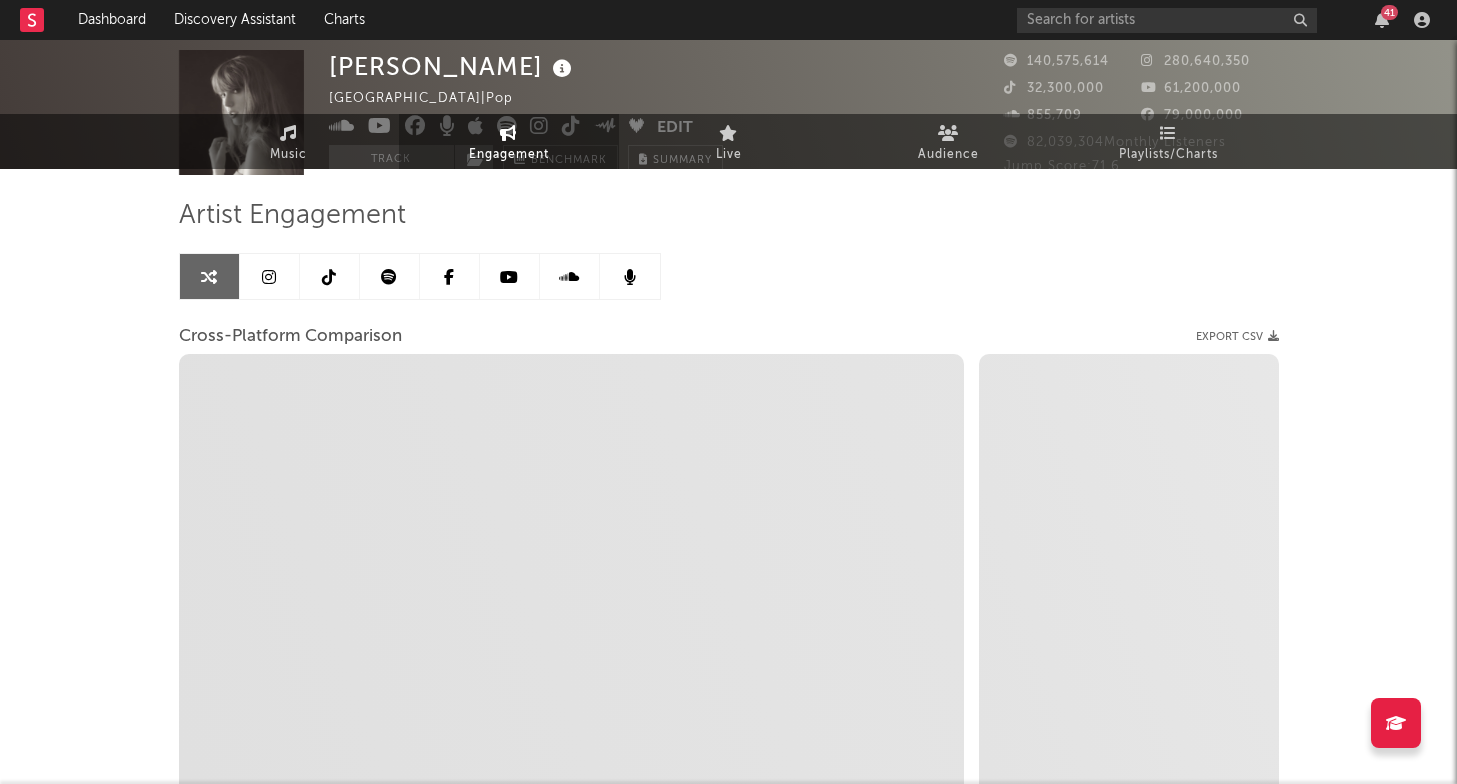scroll, scrollTop: 226, scrollLeft: 0, axis: vertical 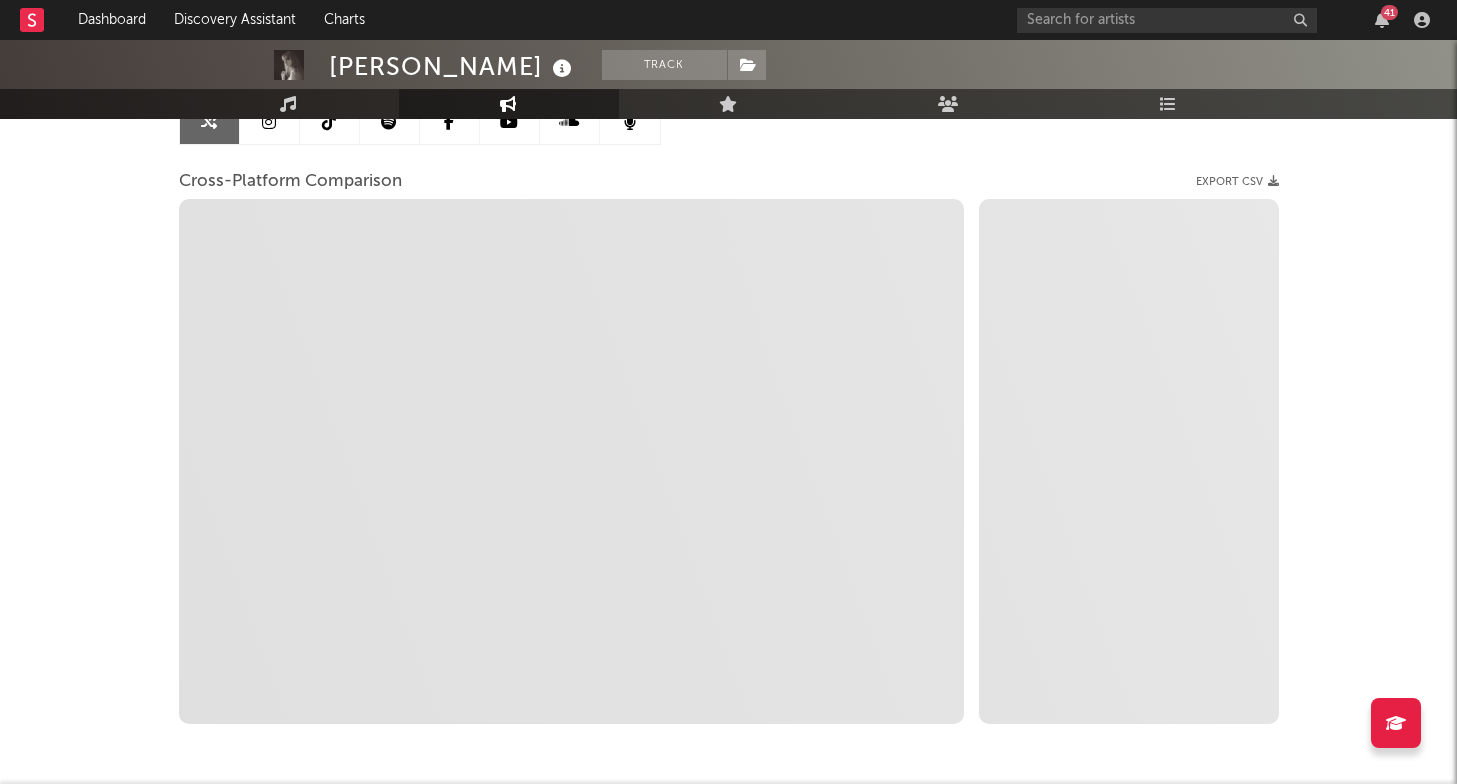 click on "Artist Engagement Cross-Platform Comparison Export CSV  Zoom 1w 1m 3m 6m YTD 1y All Created with Highcharts 10.3.3 Zoom 1w 1m 3m 6m YTD 1y All → name" at bounding box center (729, 384) 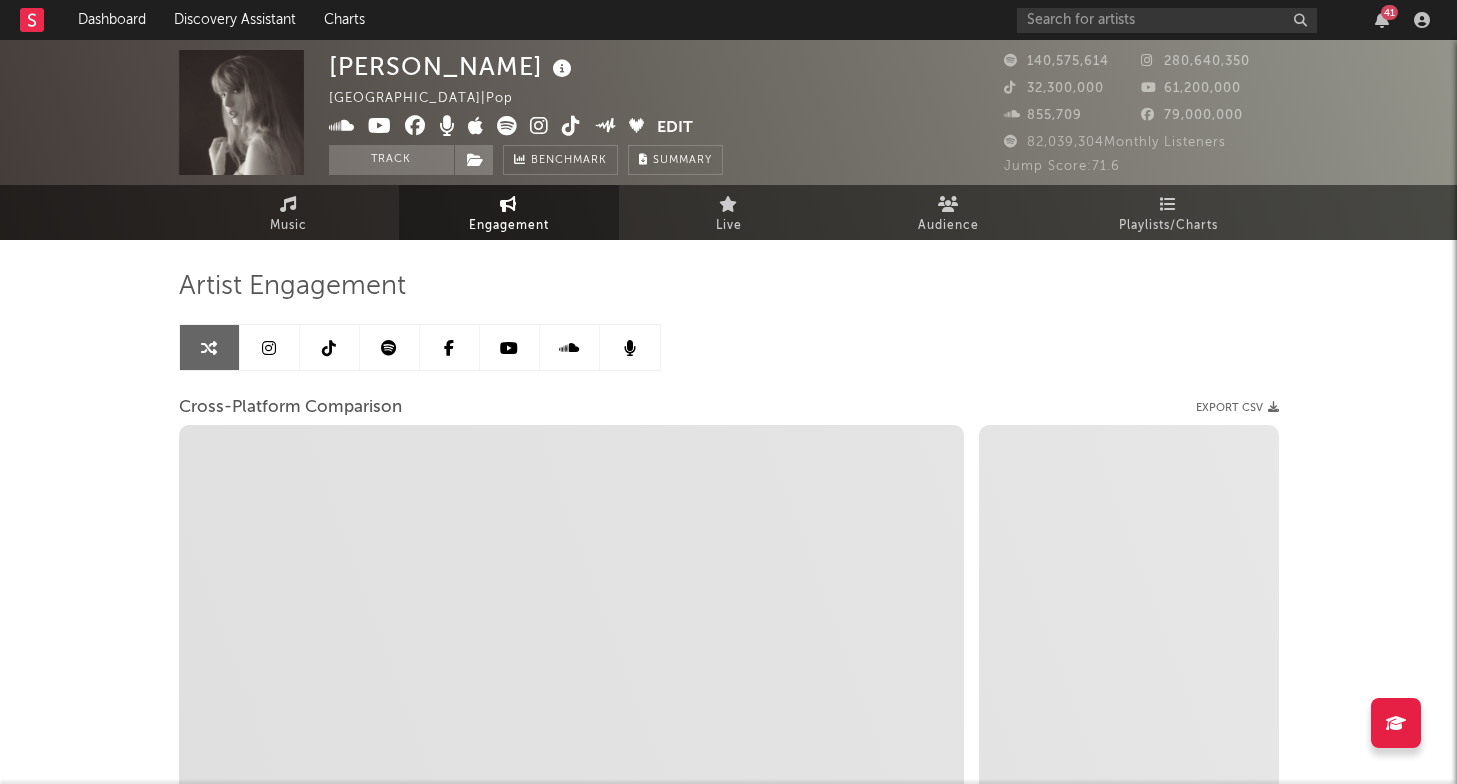 scroll, scrollTop: 0, scrollLeft: 0, axis: both 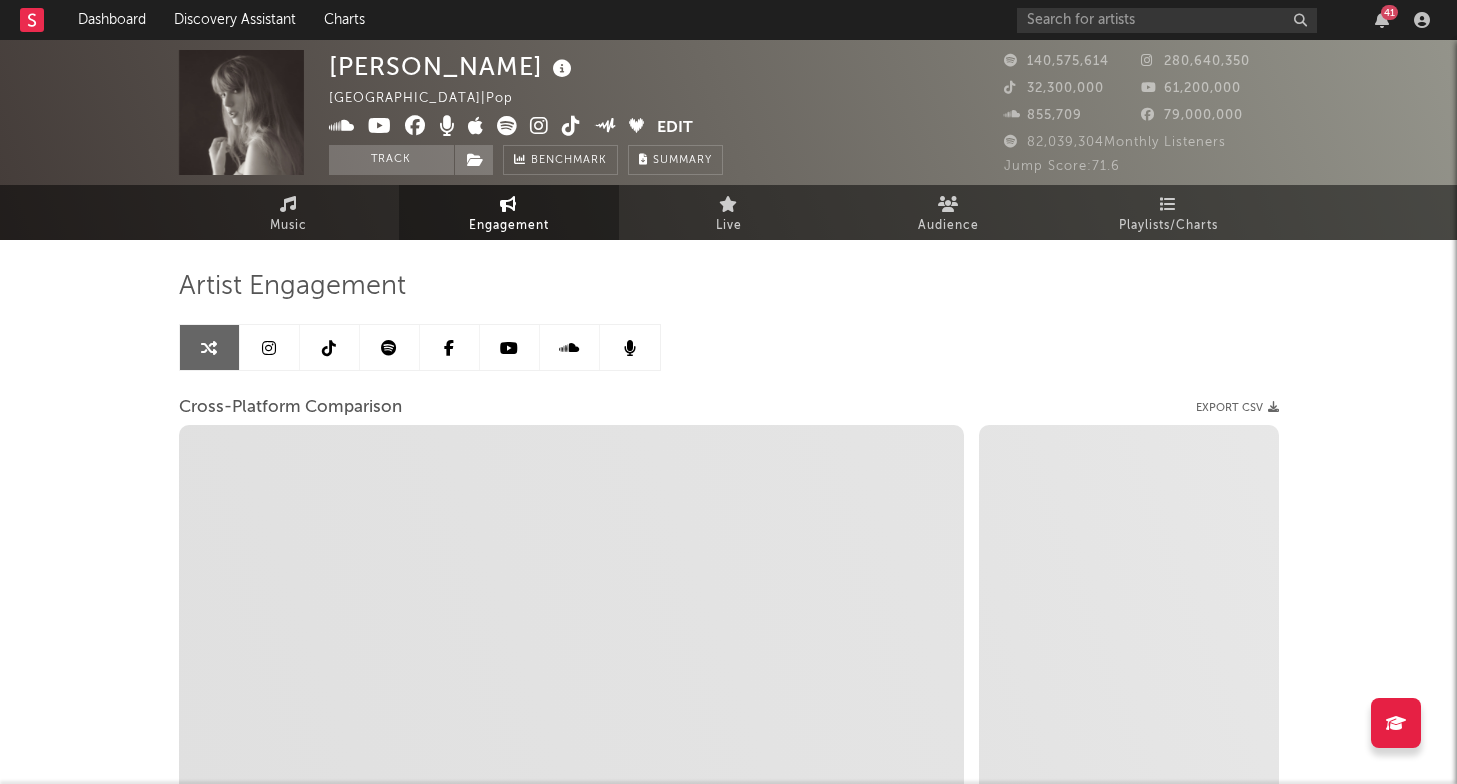 click at bounding box center [270, 347] 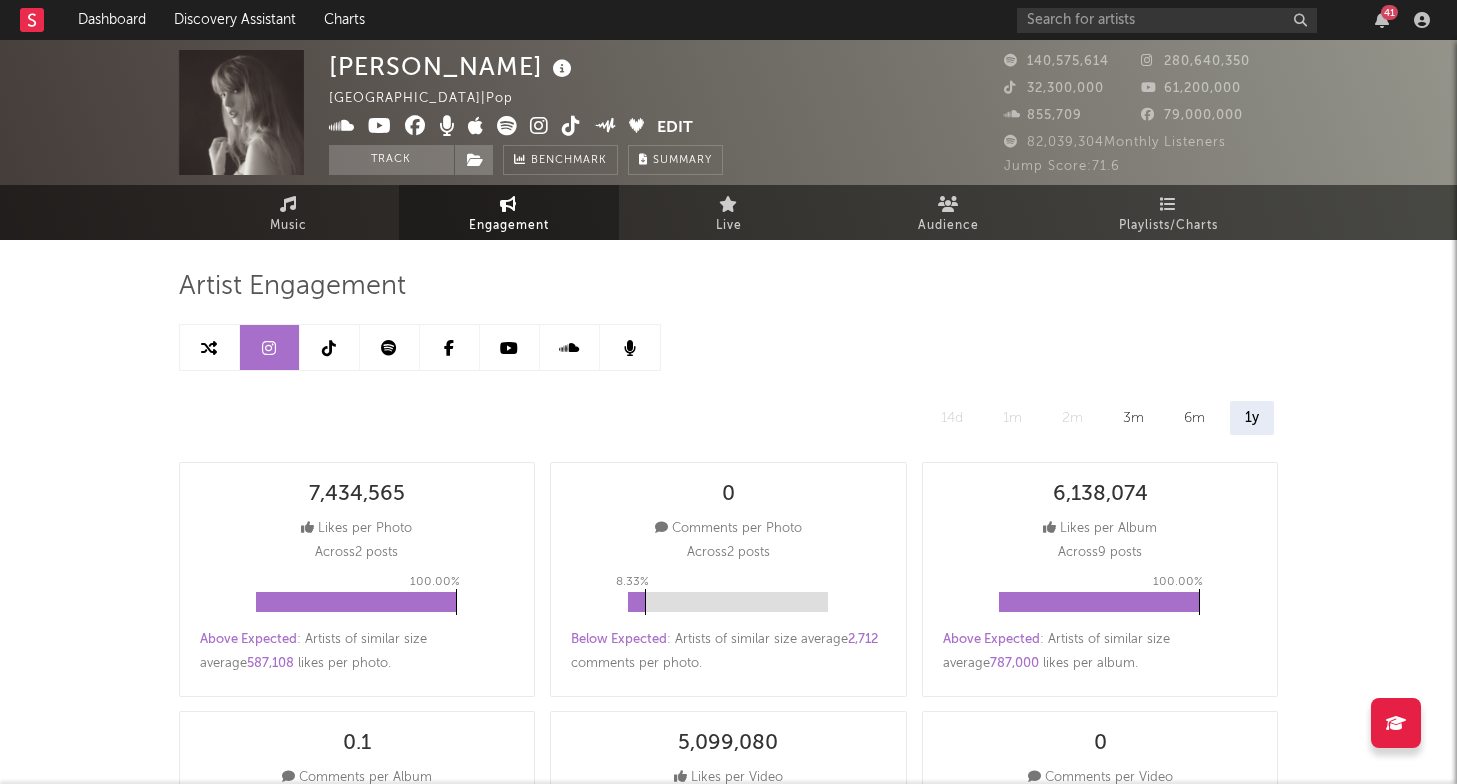 click at bounding box center [210, 347] 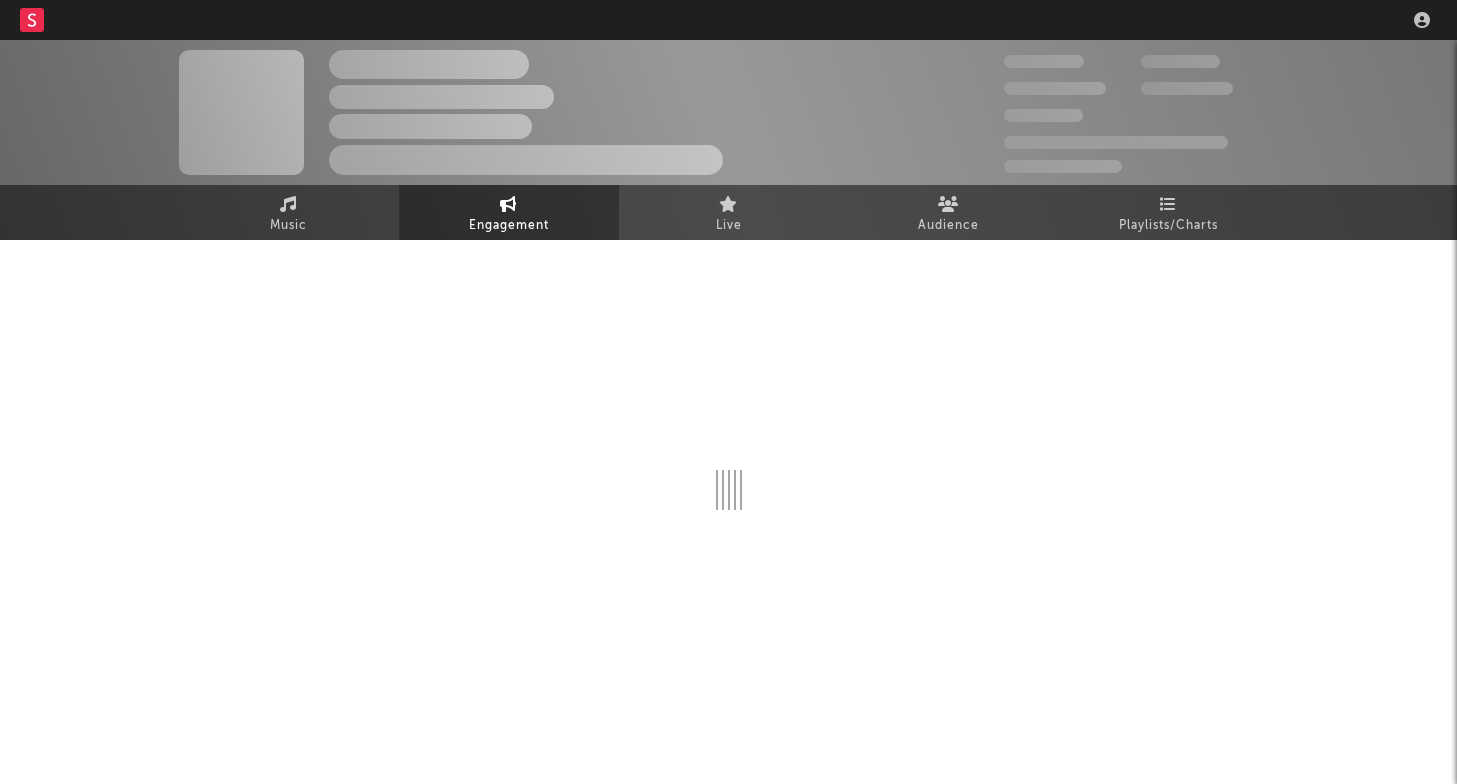 scroll, scrollTop: 0, scrollLeft: 0, axis: both 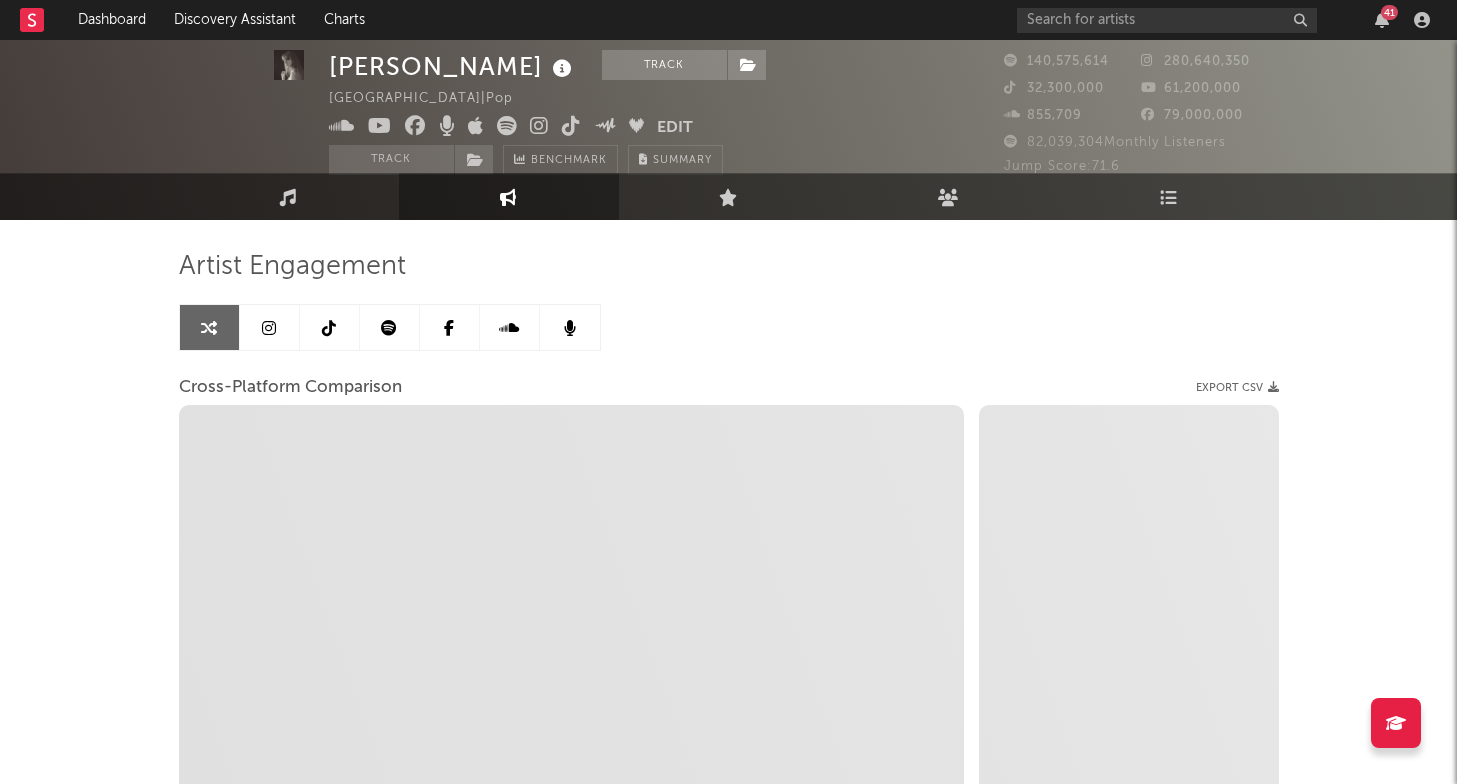 click at bounding box center [270, 327] 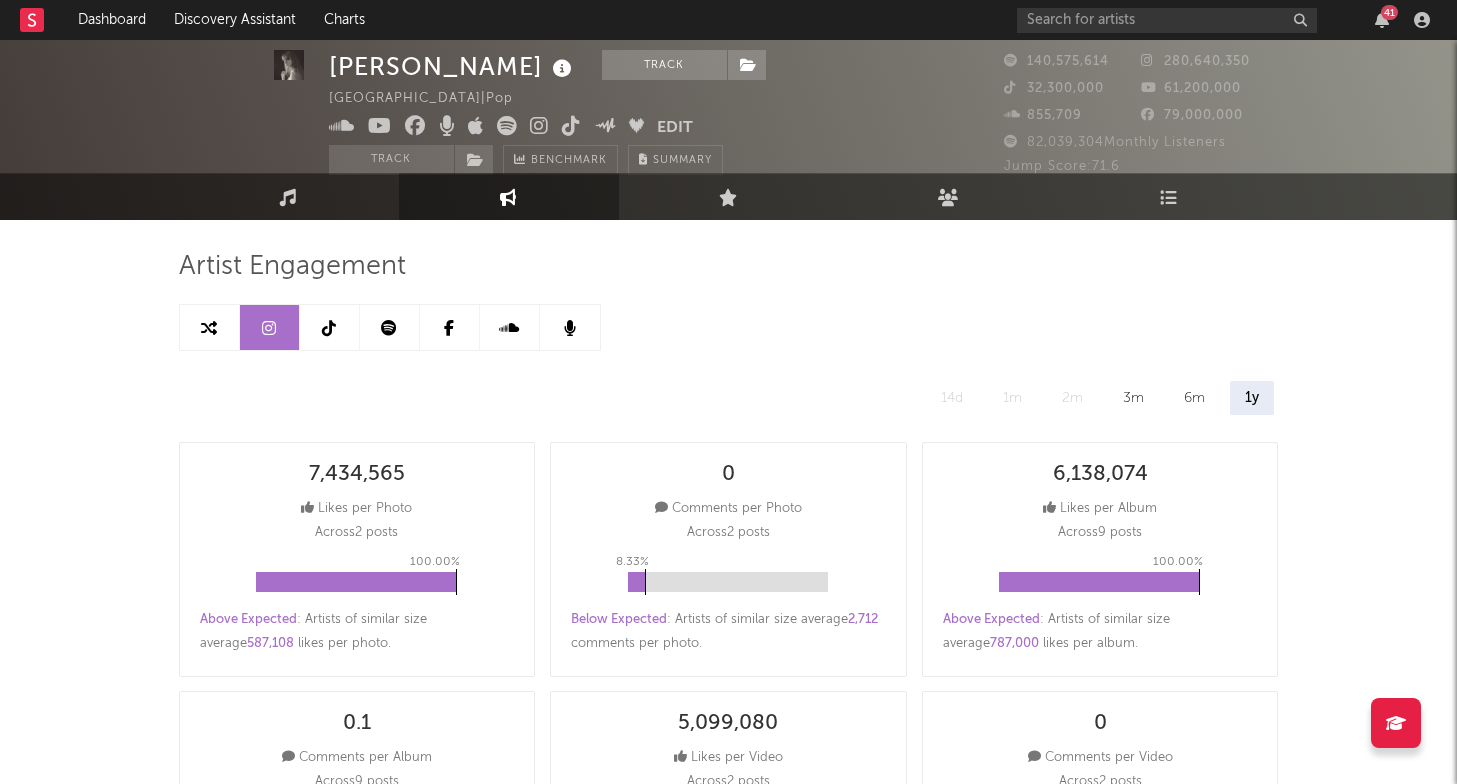 select on "6m" 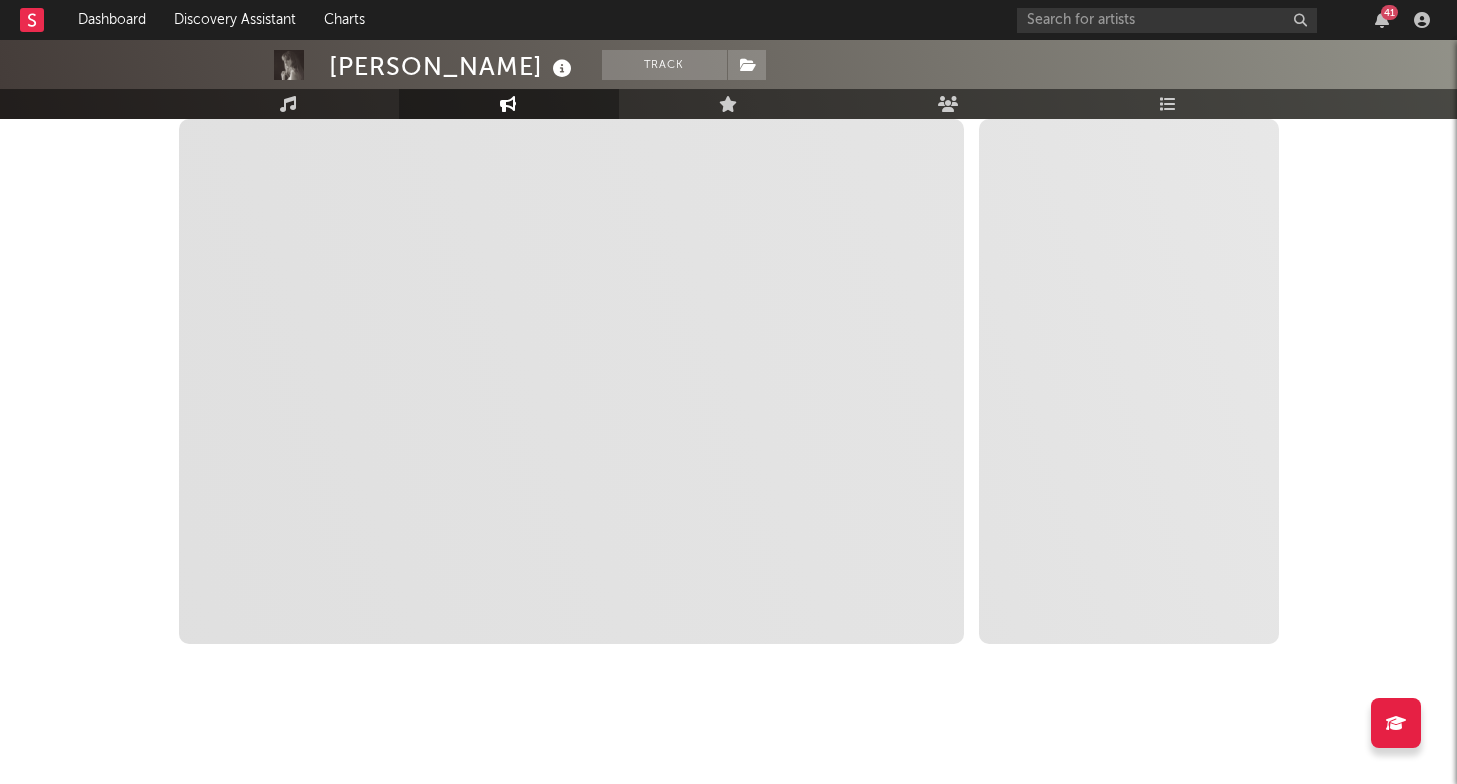 click on "Zoom 1w 1m 3m 6m YTD 1y All Created with Highcharts 10.3.3 Zoom 1w 1m 3m 6m YTD 1y All → name" at bounding box center (571, 381) 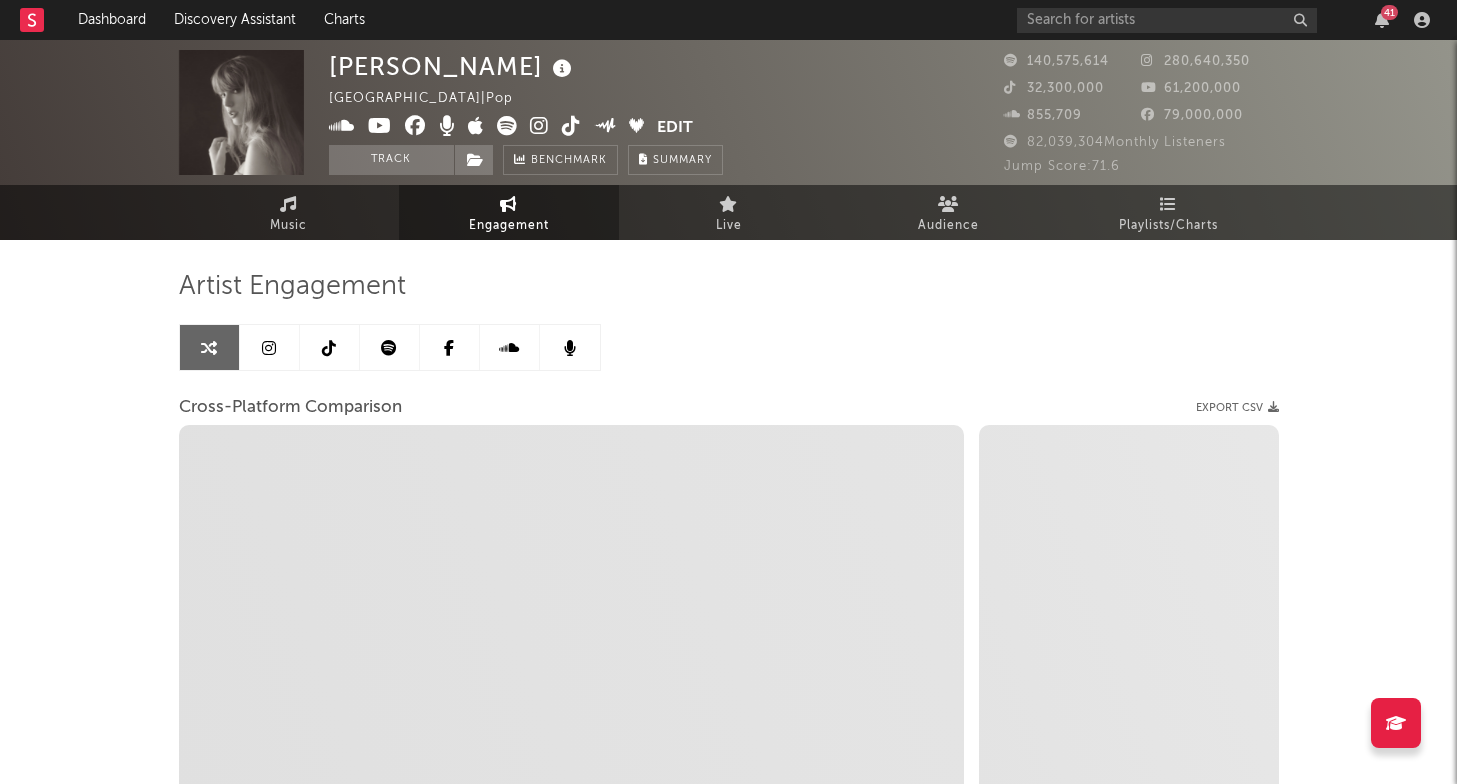 scroll, scrollTop: 0, scrollLeft: 0, axis: both 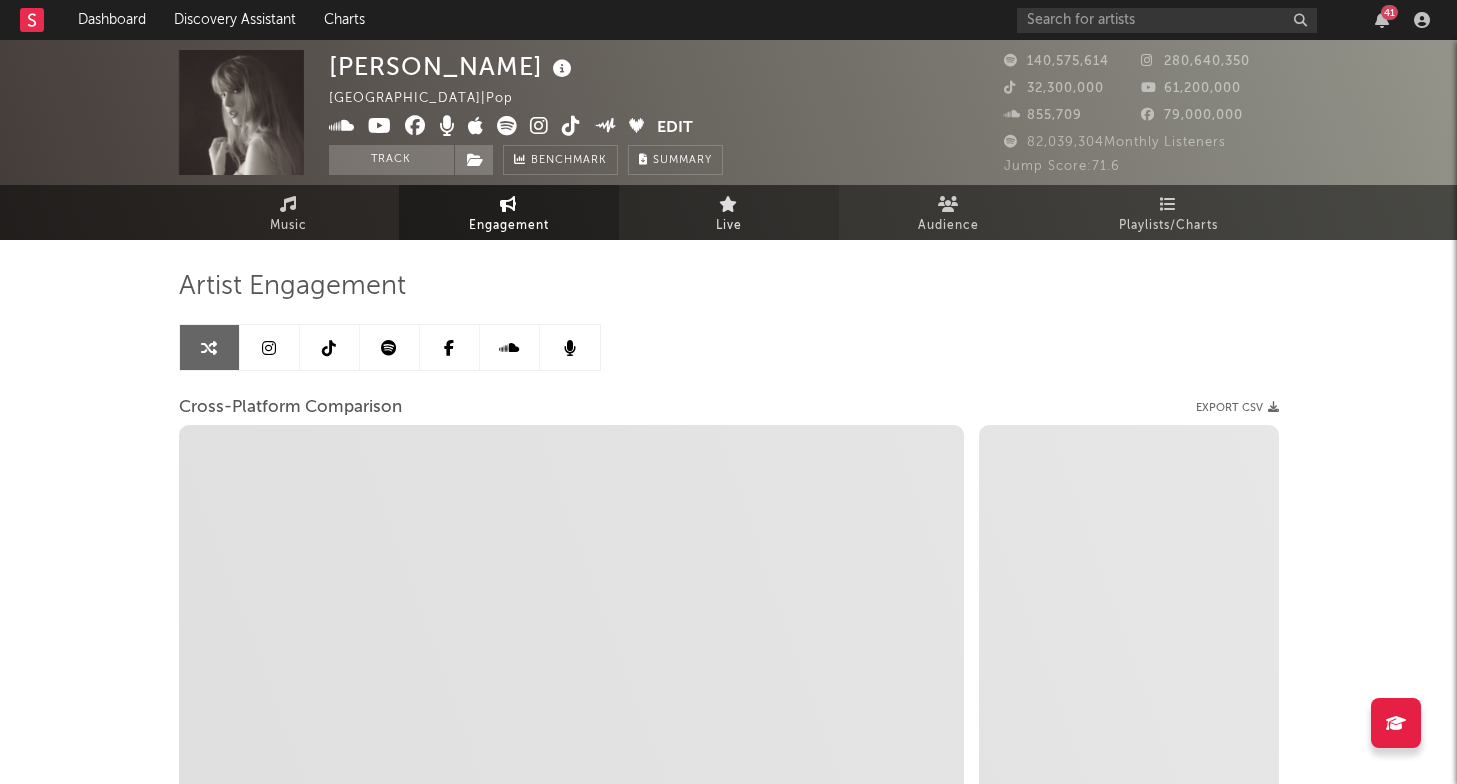 click on "Live" at bounding box center [729, 212] 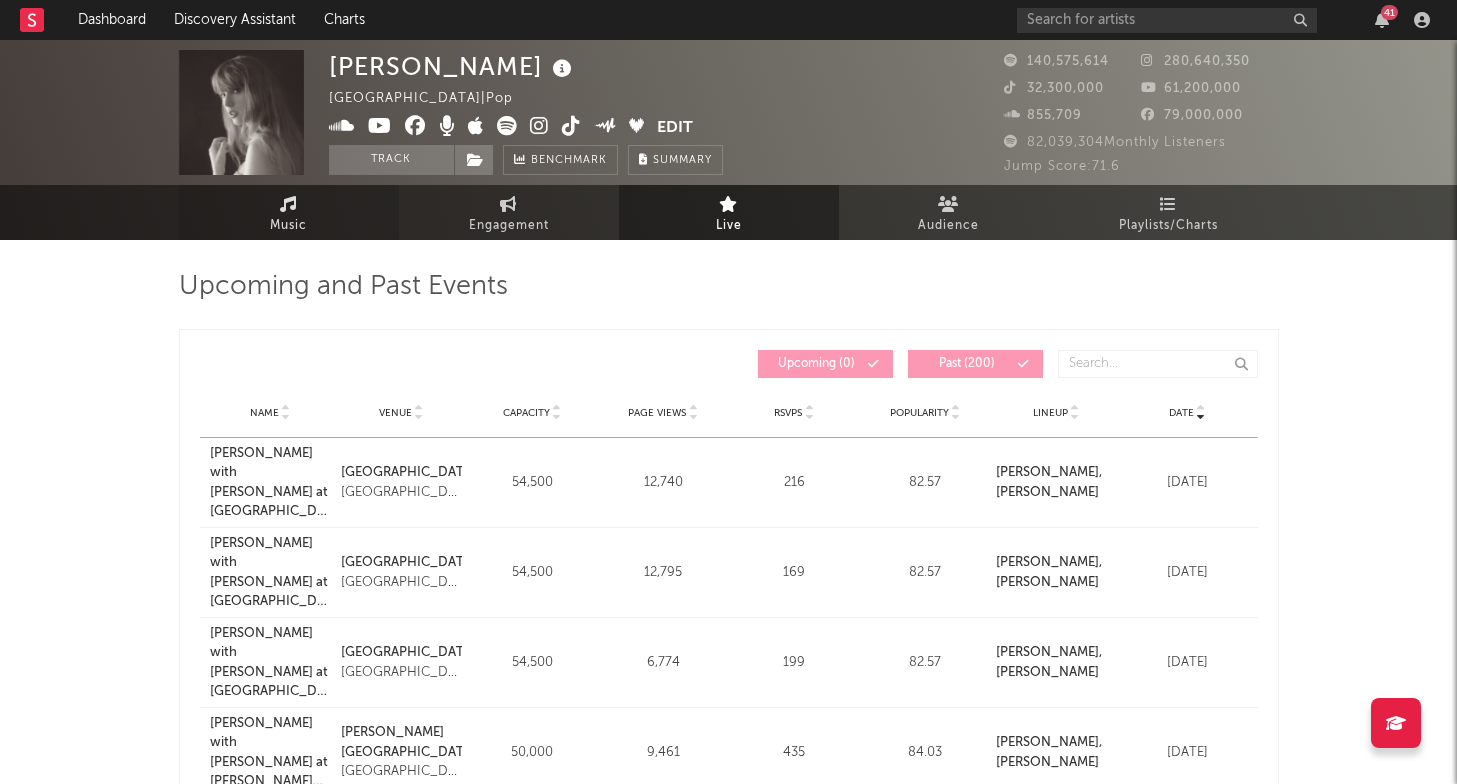 click on "Music" at bounding box center [289, 212] 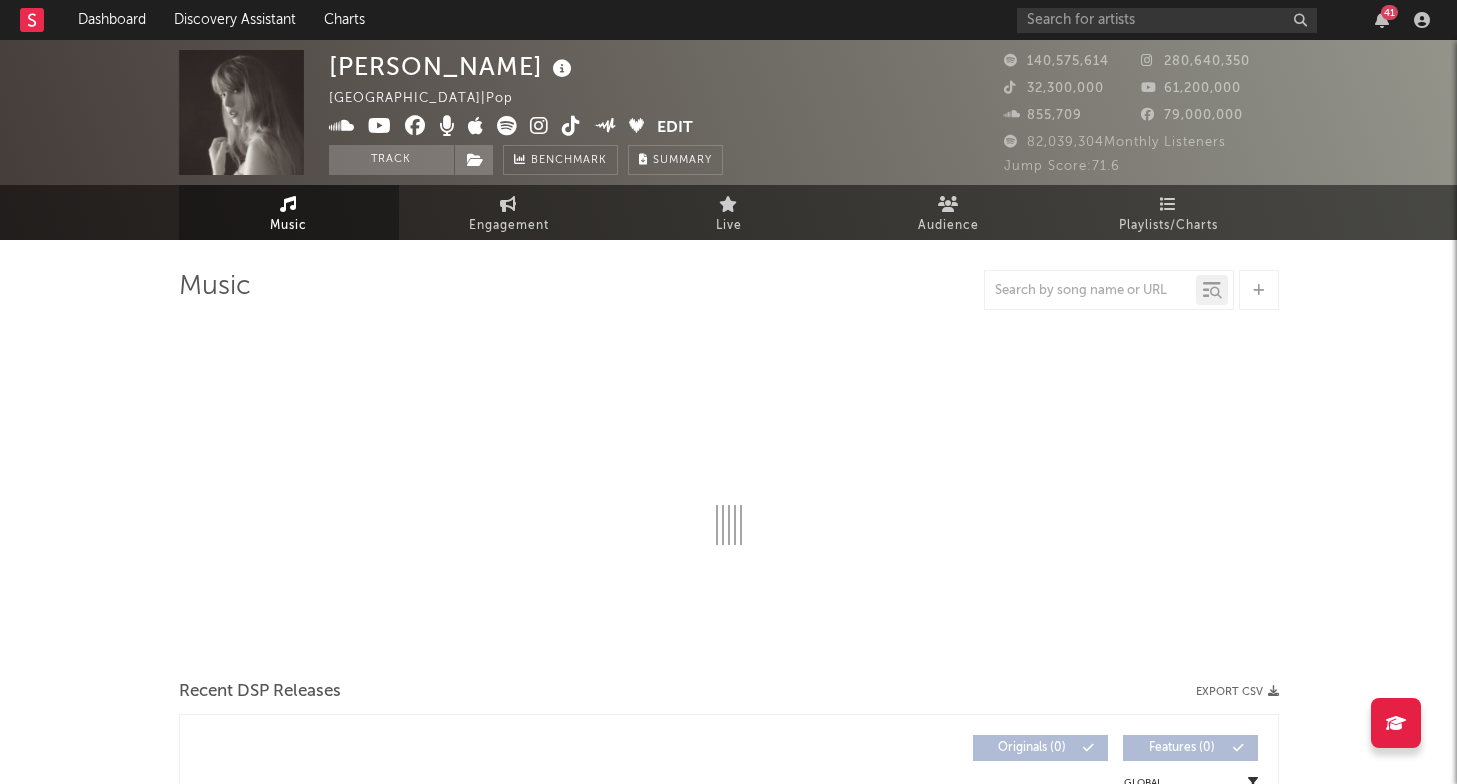 select on "6m" 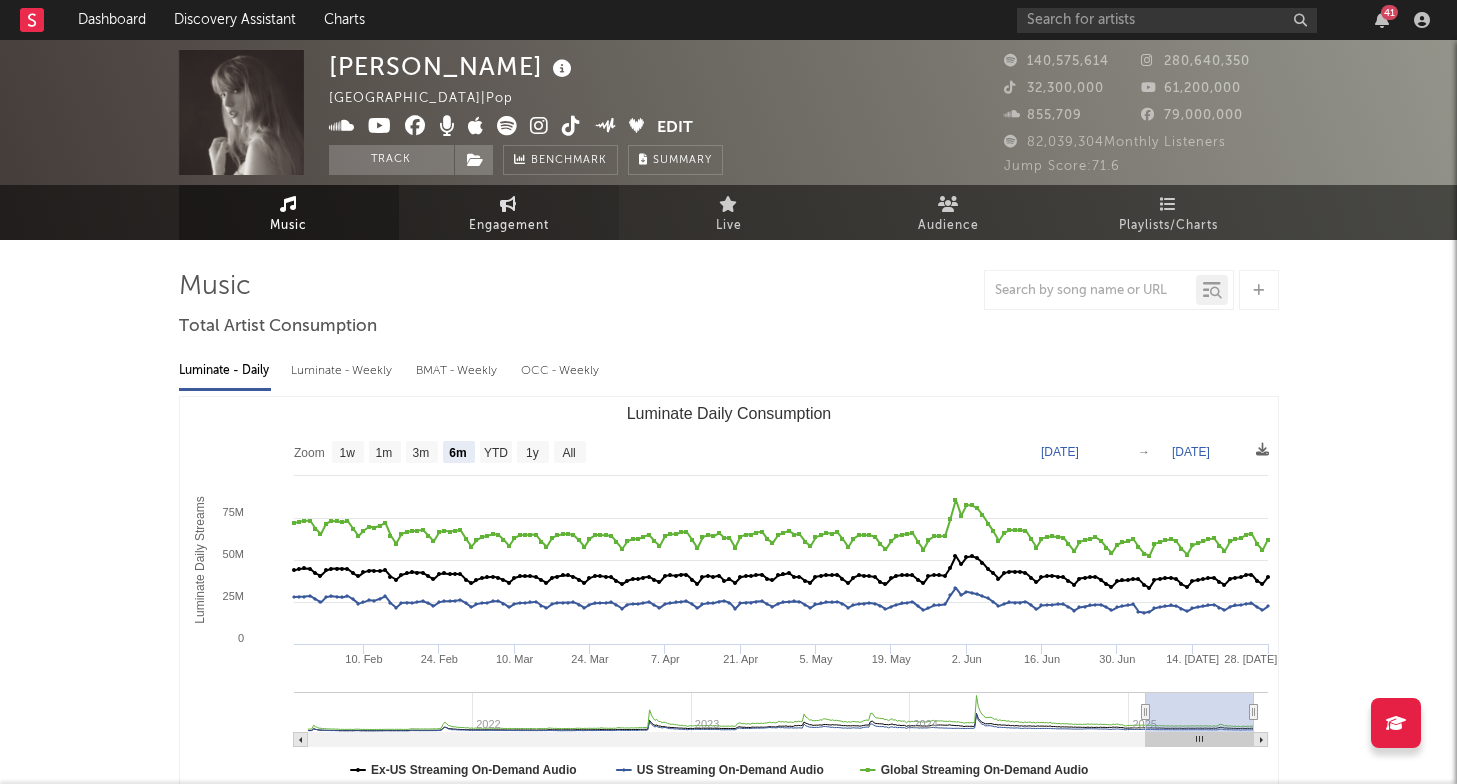 click at bounding box center (508, 204) 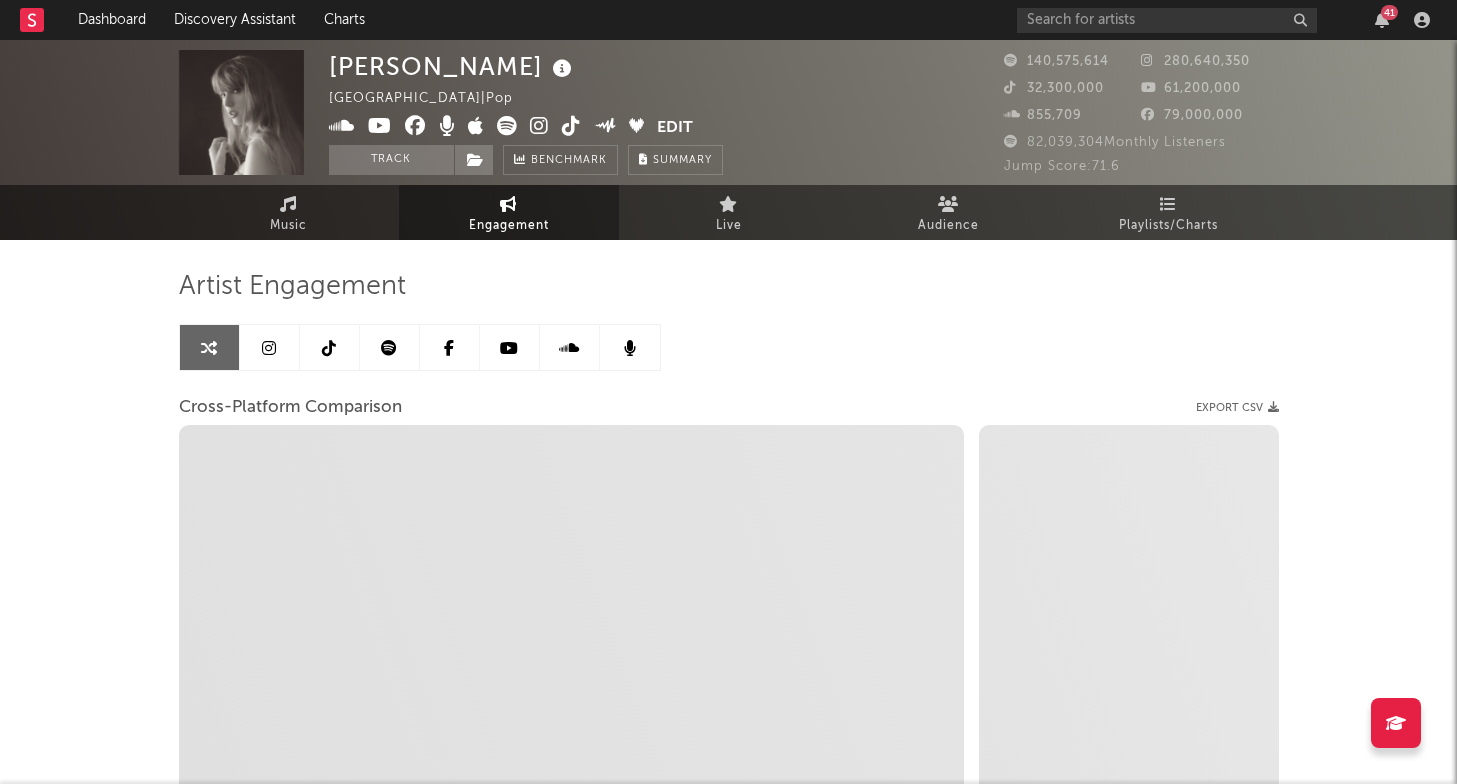 select on "1w" 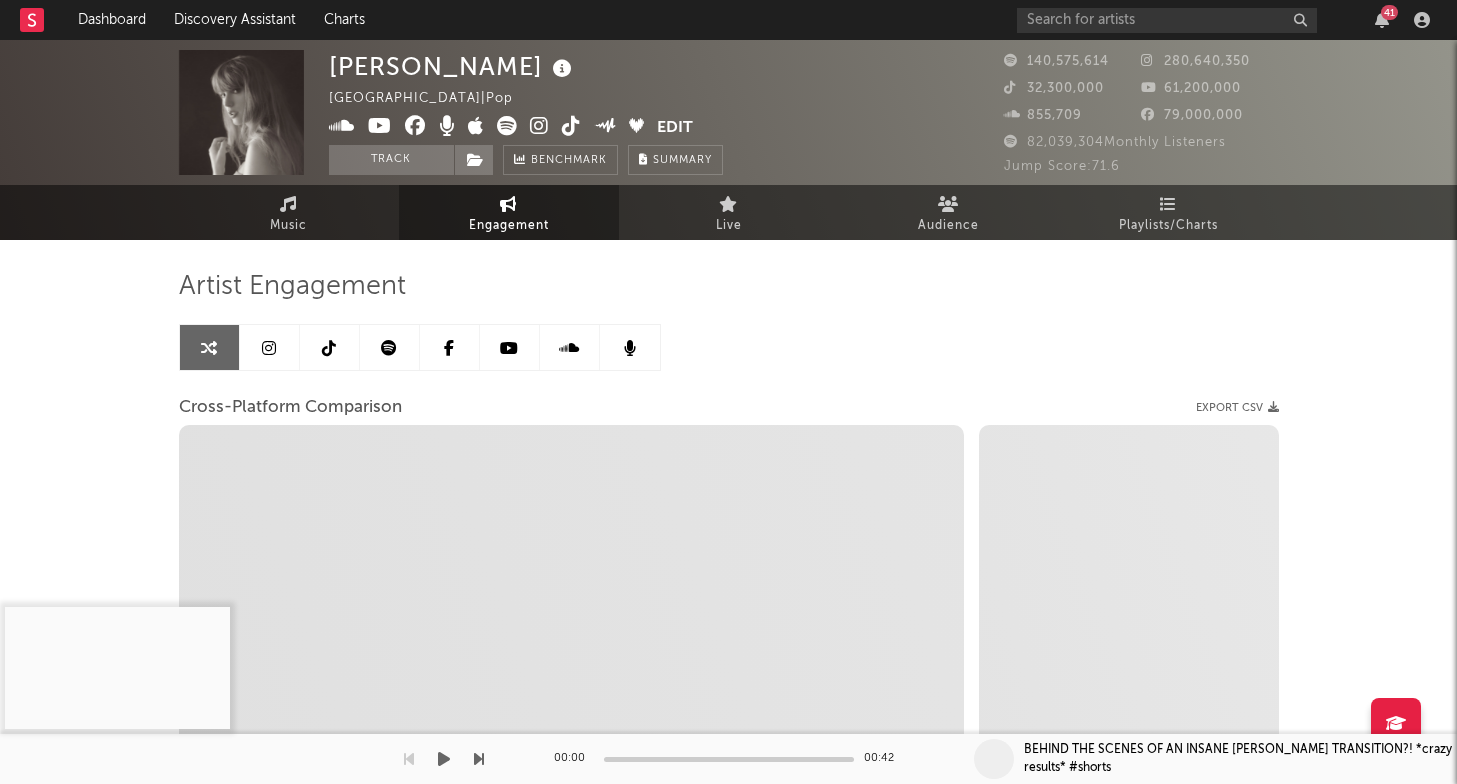 select on "1m" 